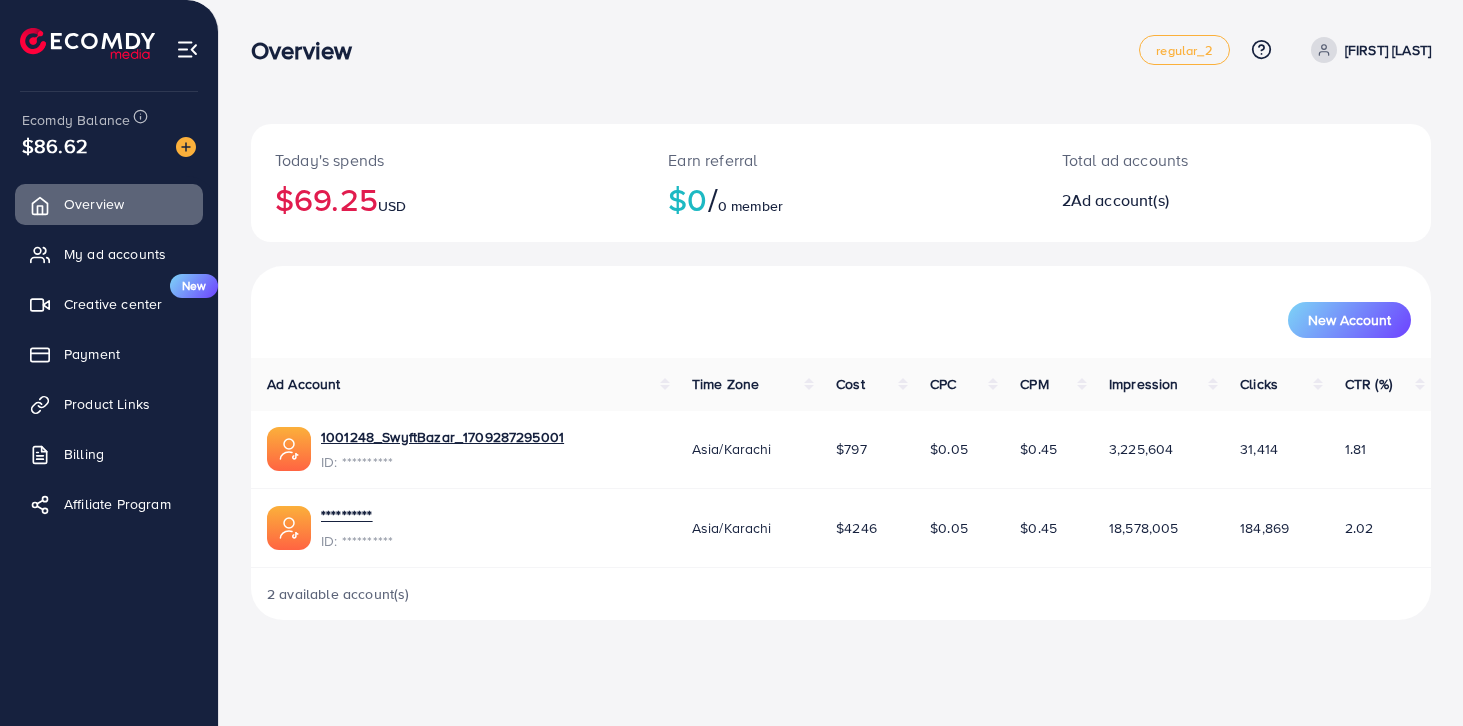 scroll, scrollTop: 0, scrollLeft: 0, axis: both 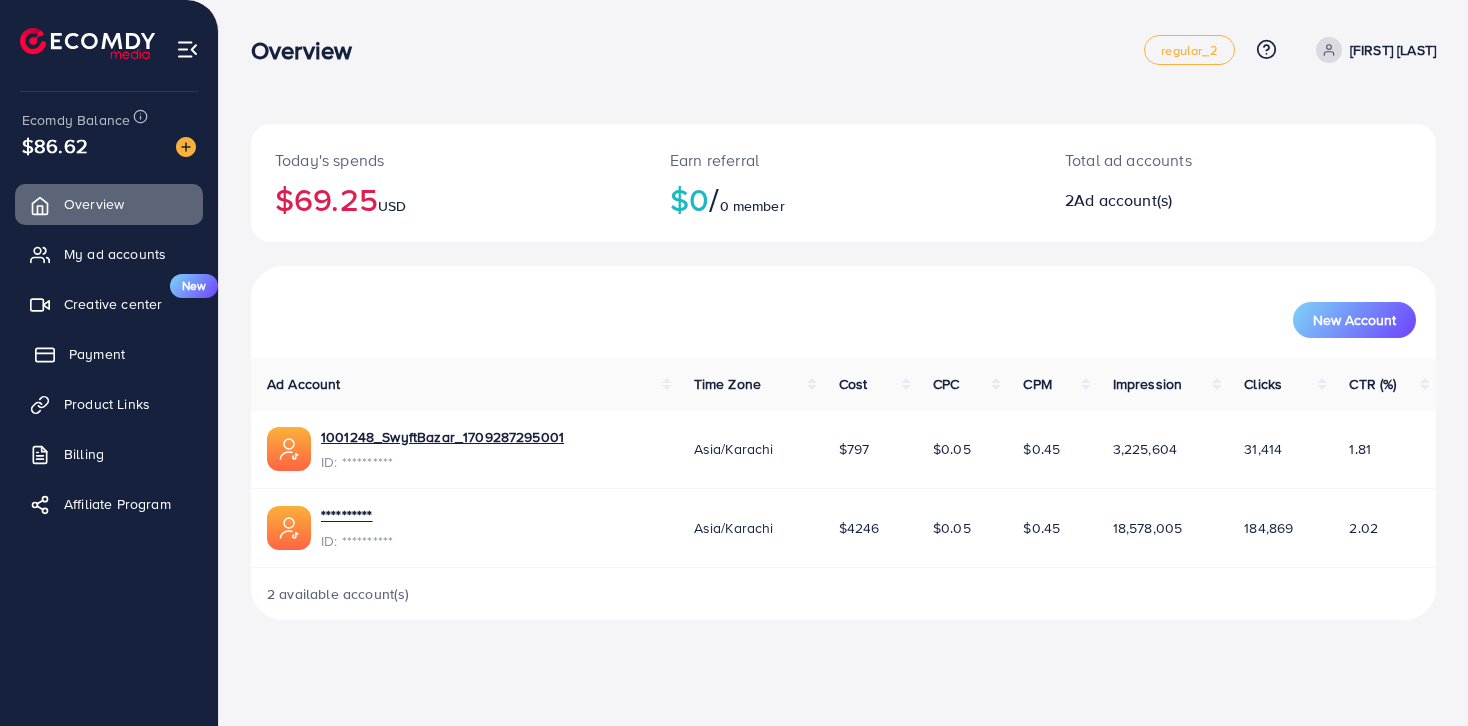 click on "Payment" at bounding box center (97, 354) 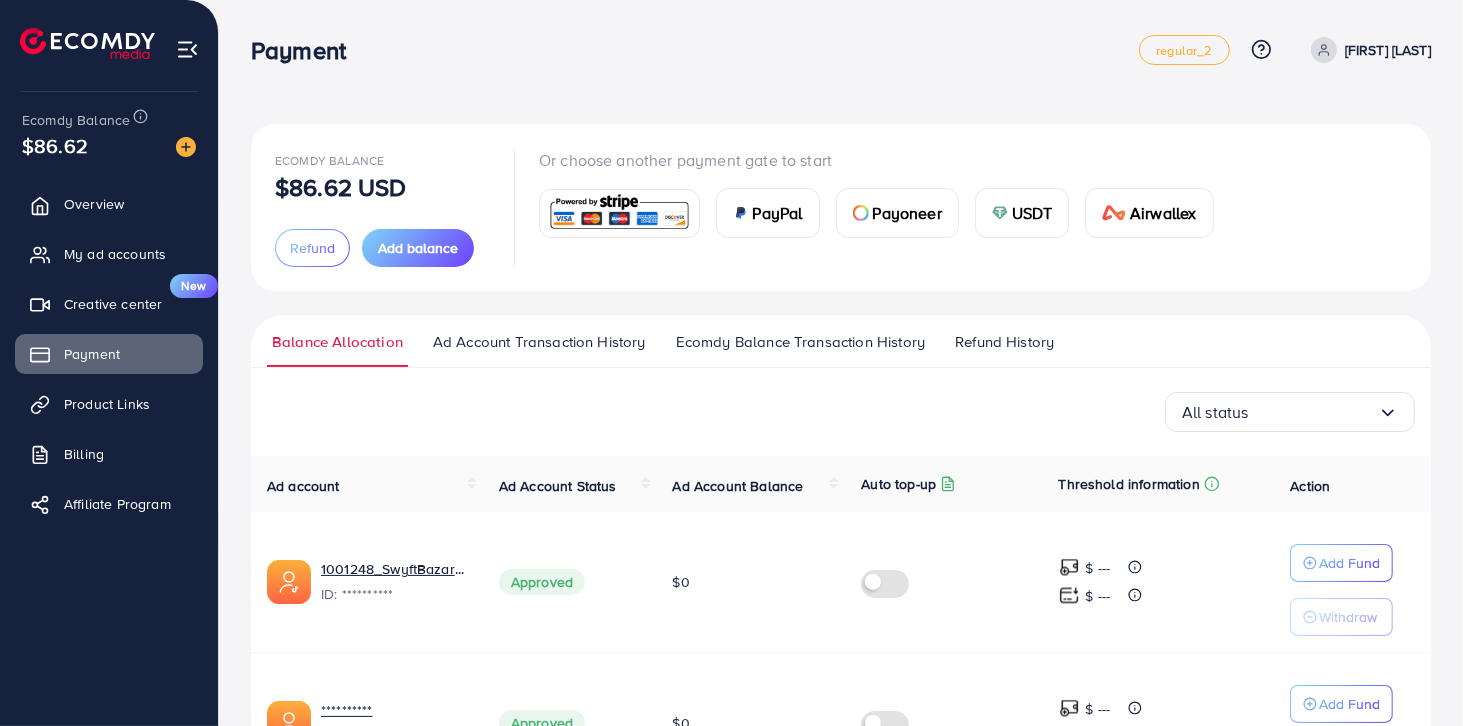 click on "Ad Account Transaction History" at bounding box center (539, 342) 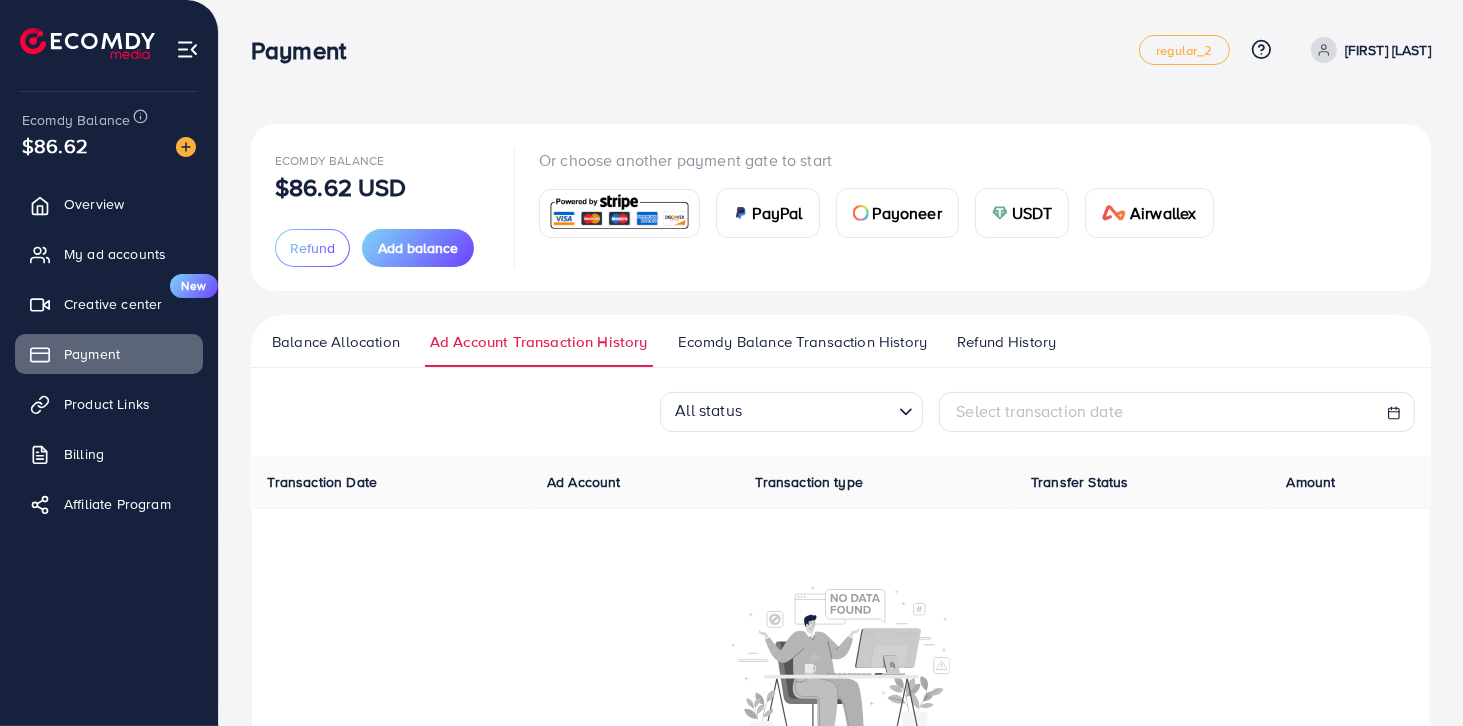 click on "Balance Allocation  Ad Account Transaction History   Ecomdy Balance Transaction History  Refund History" at bounding box center [841, 341] 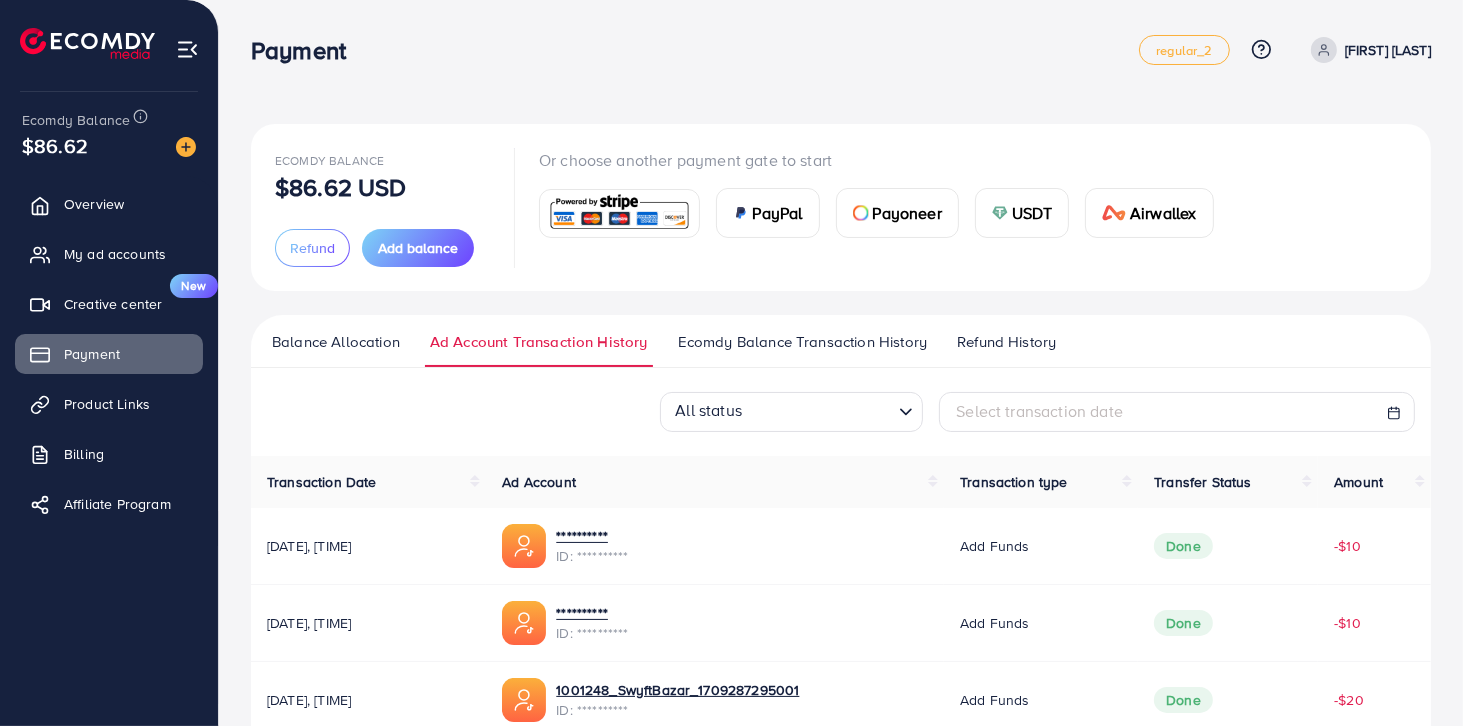 click on "Balance Allocation" at bounding box center (336, 342) 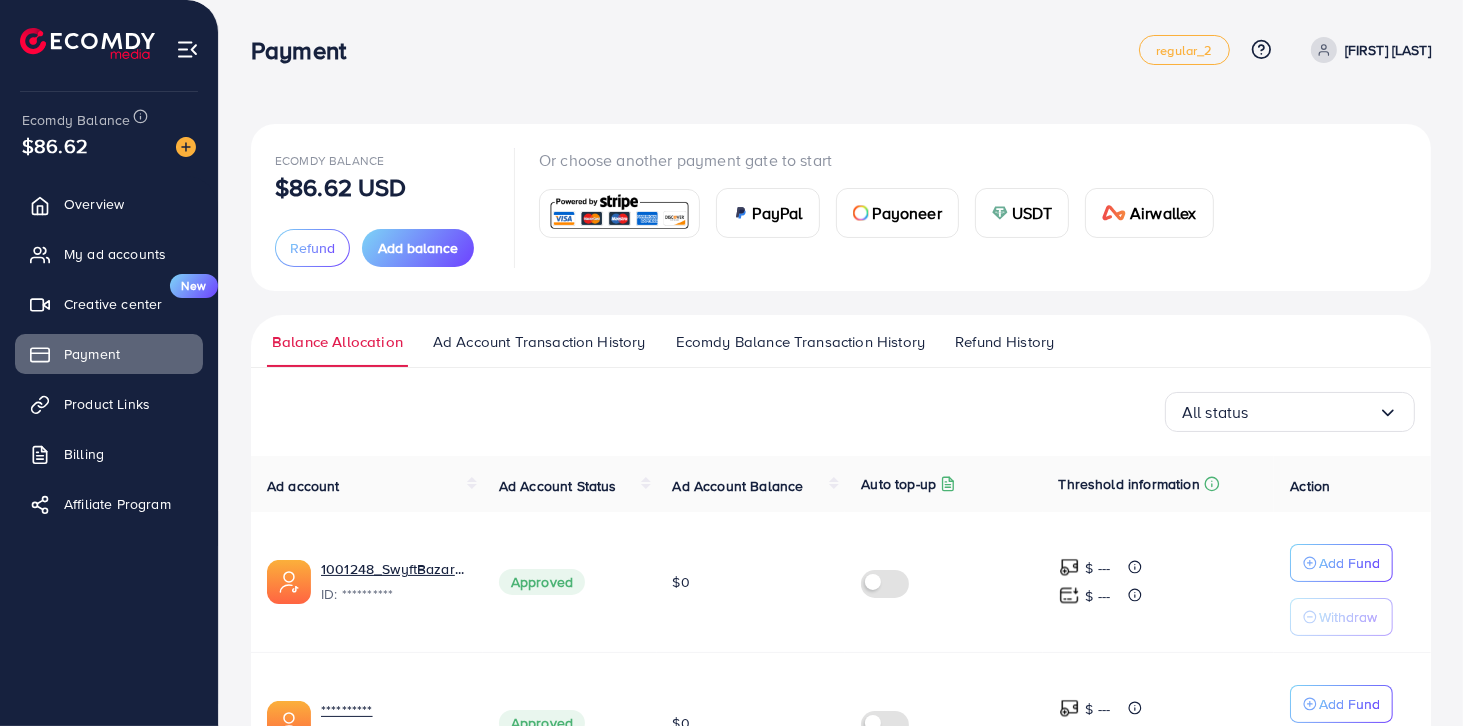 click on "USDT" at bounding box center [1022, 213] 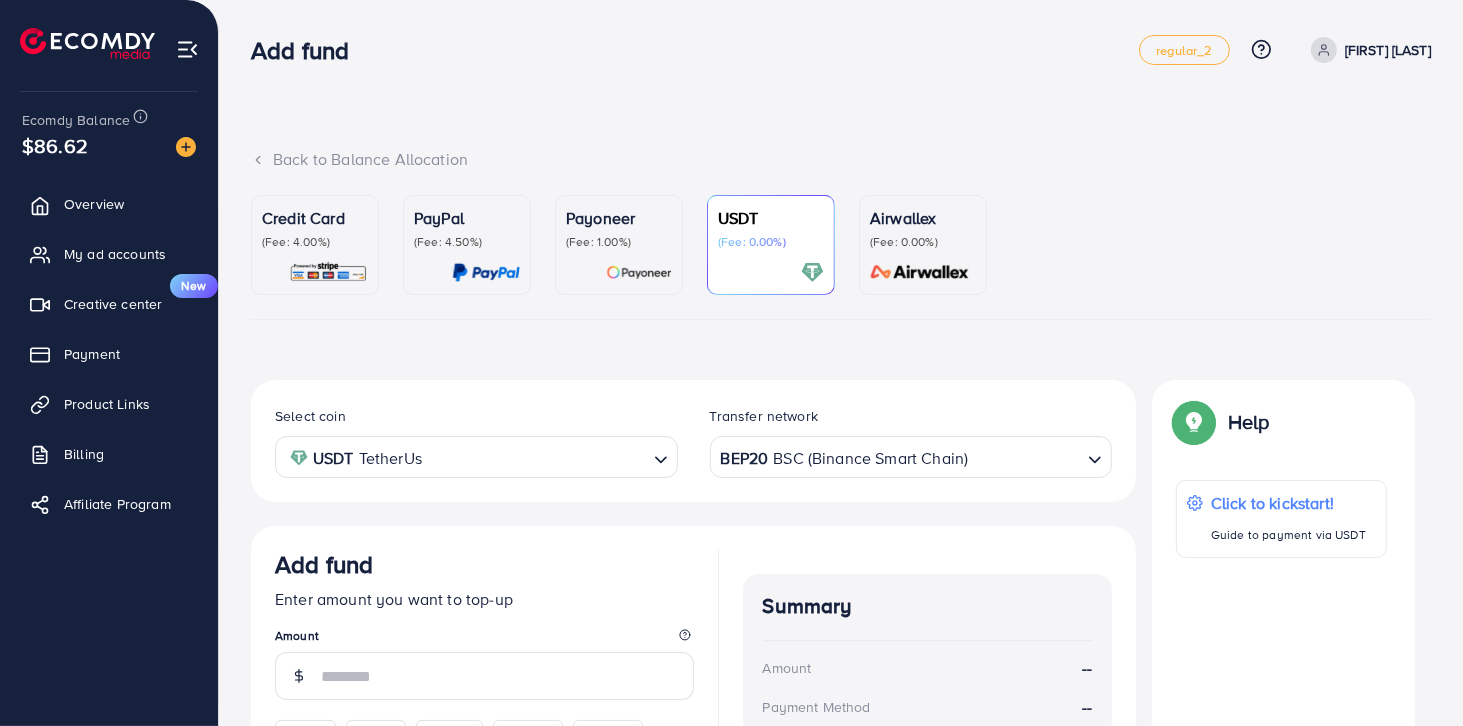 scroll, scrollTop: 266, scrollLeft: 0, axis: vertical 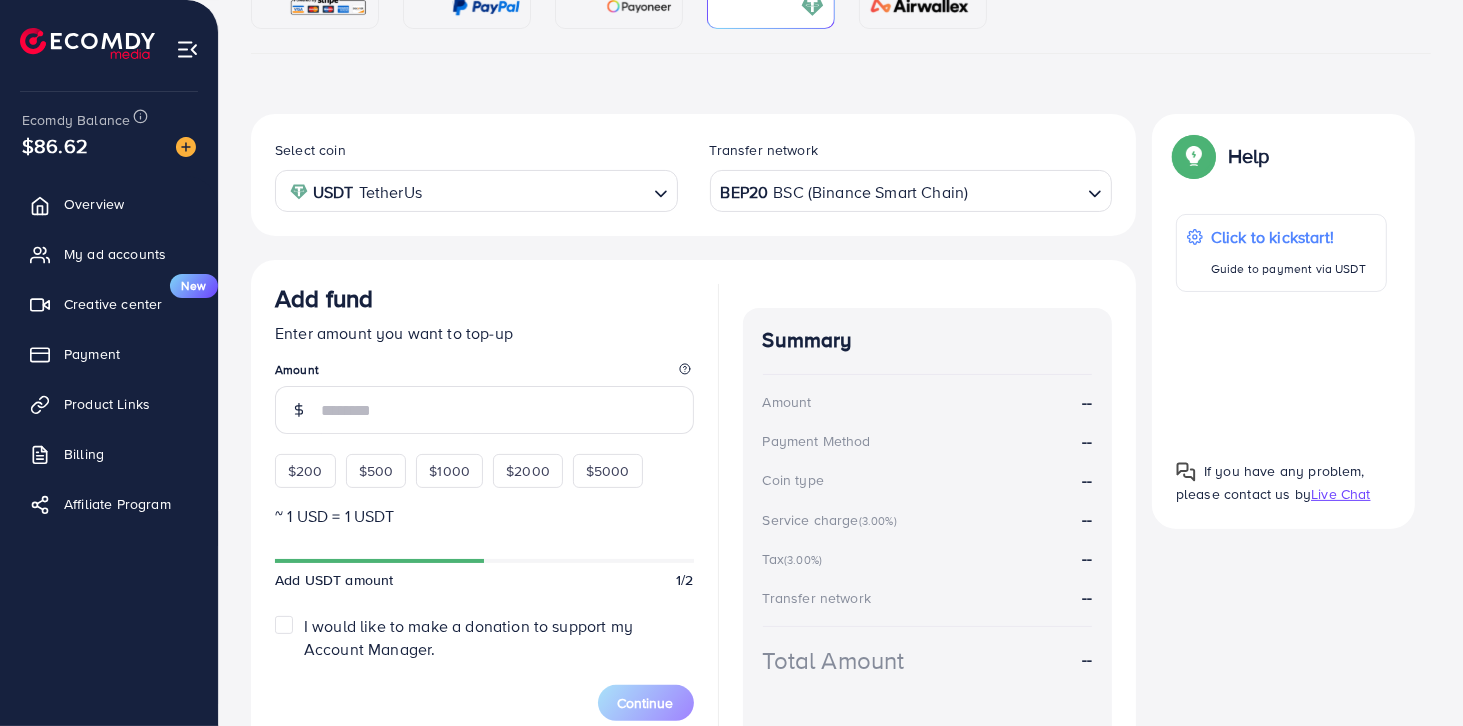 click on "BEP20 BSC (Binance Smart Chain)" at bounding box center [900, 189] 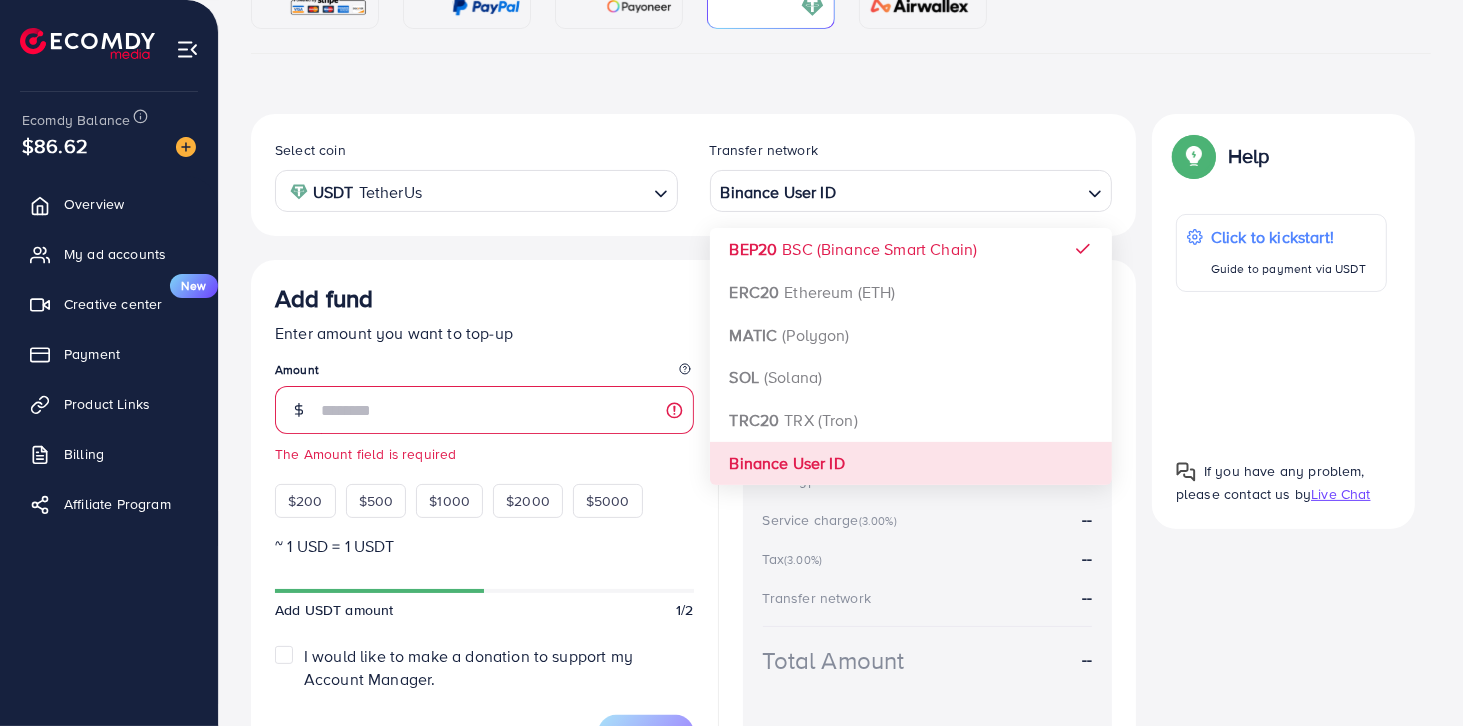 click on "Select coin   USDT TetherUs           Loading...     Transfer network   Binance User ID           Loading...     BEP20 BSC (Binance Smart Chain) ERC20 Ethereum (ETH) MATIC (Polygon) SOL (Solana) TRC20 TRX (Tron) Binance User ID        Add fund  Enter amount you want to top-up Amount  The Amount field is required  $200 $500 $1000 $2000 $5000  ~ 1 USD = 1 USDT   Add USDT amount  1/2 I would like to make a donation to support my Account Manager. 5% 10% 15% 20%  Continue   Summary   Amount   --   Payment Method   --   Coin type   --   Service charge   (3.00%)   --   Tax   (3.00%)   --   Transfer network   --   Total Amount   --" at bounding box center (693, 444) 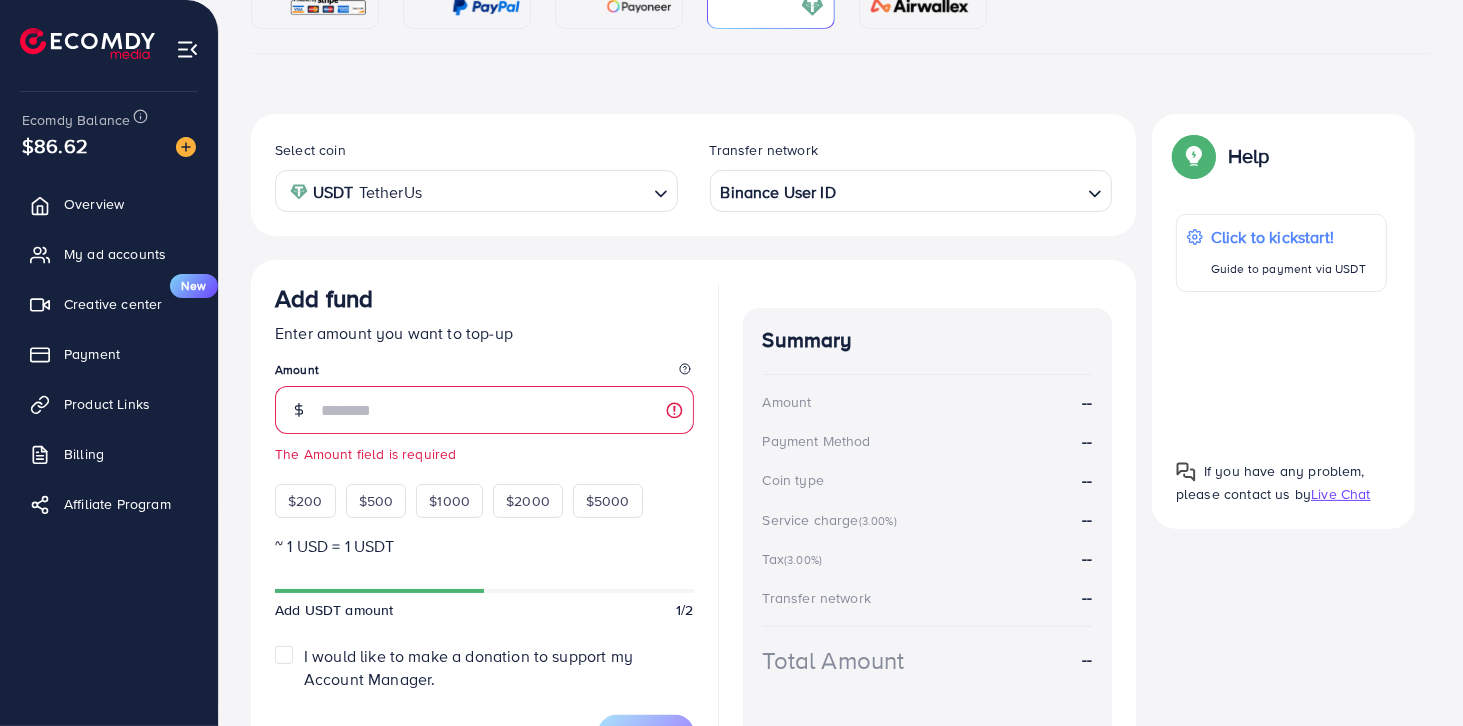 scroll, scrollTop: 386, scrollLeft: 0, axis: vertical 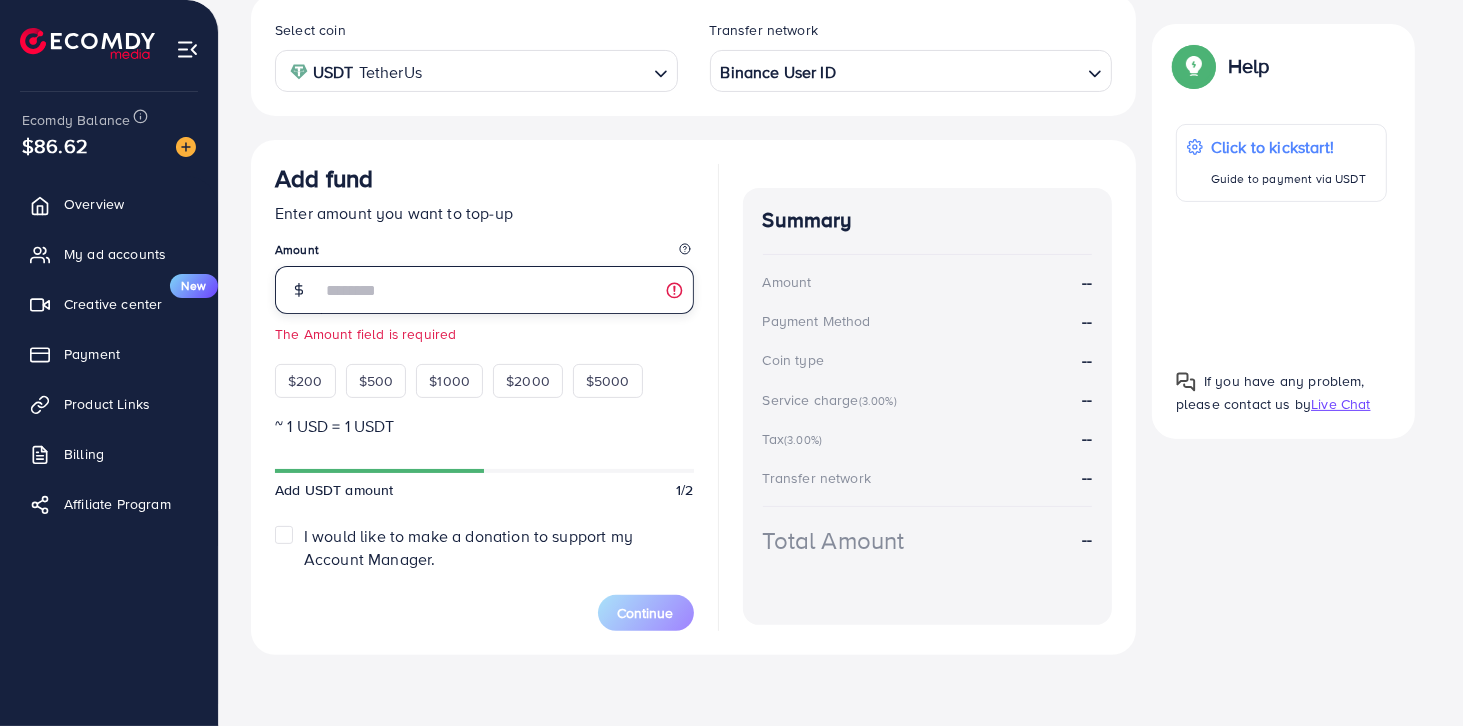 click at bounding box center [507, 290] 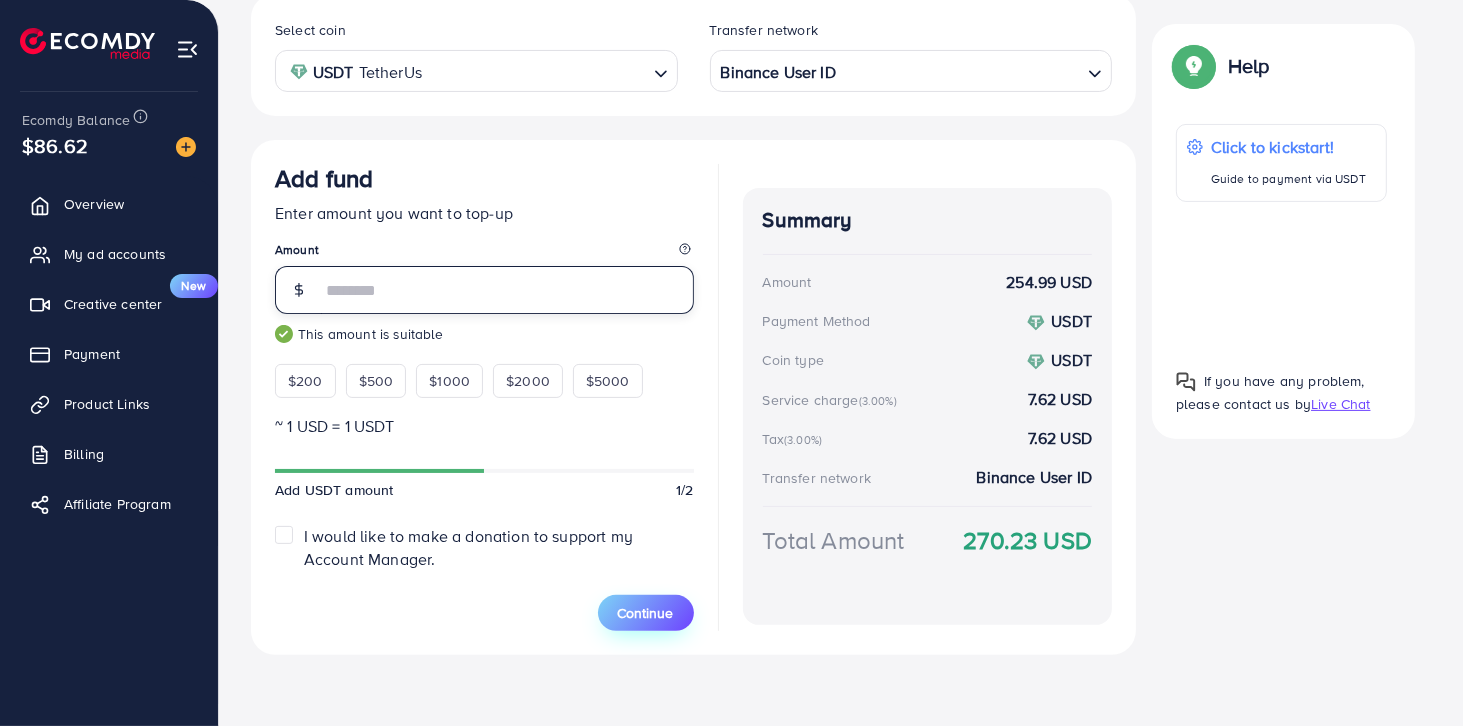 type on "***" 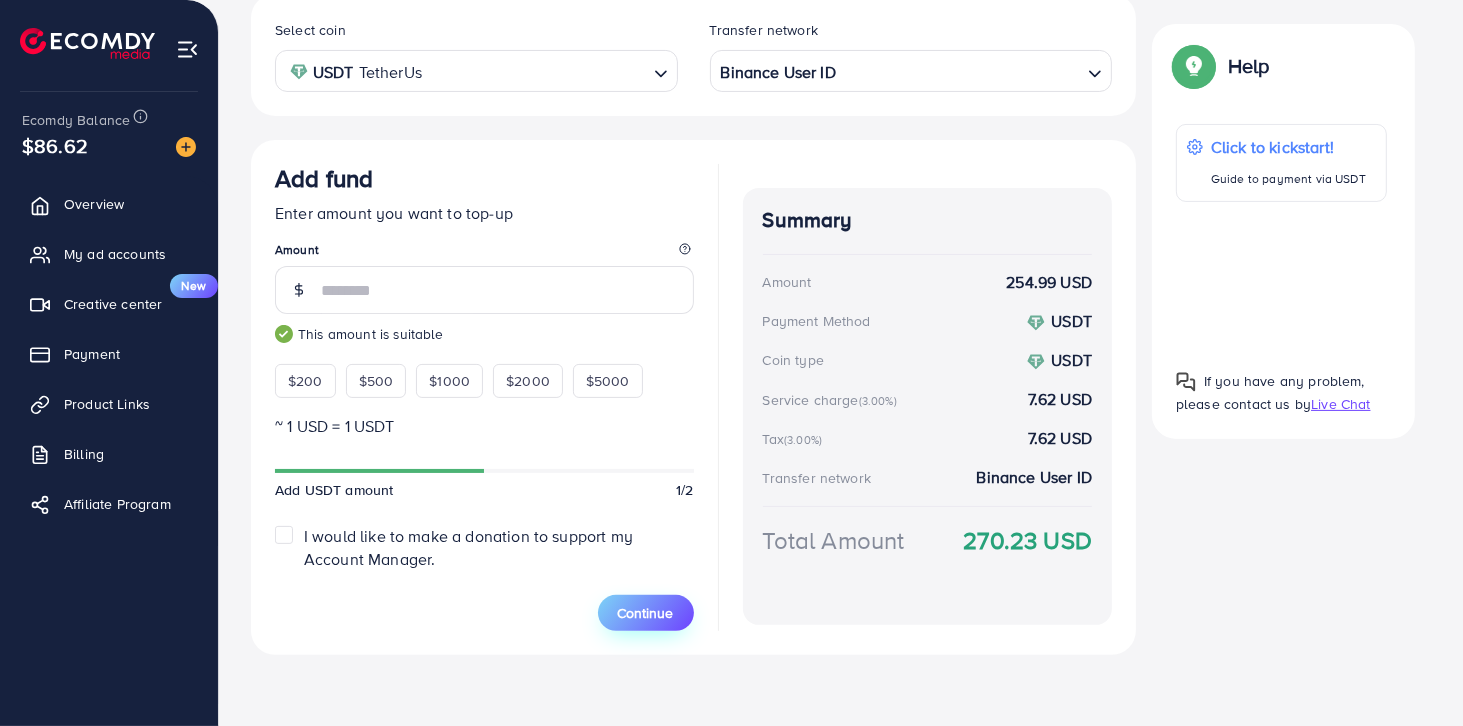 click on "Continue" at bounding box center (646, 613) 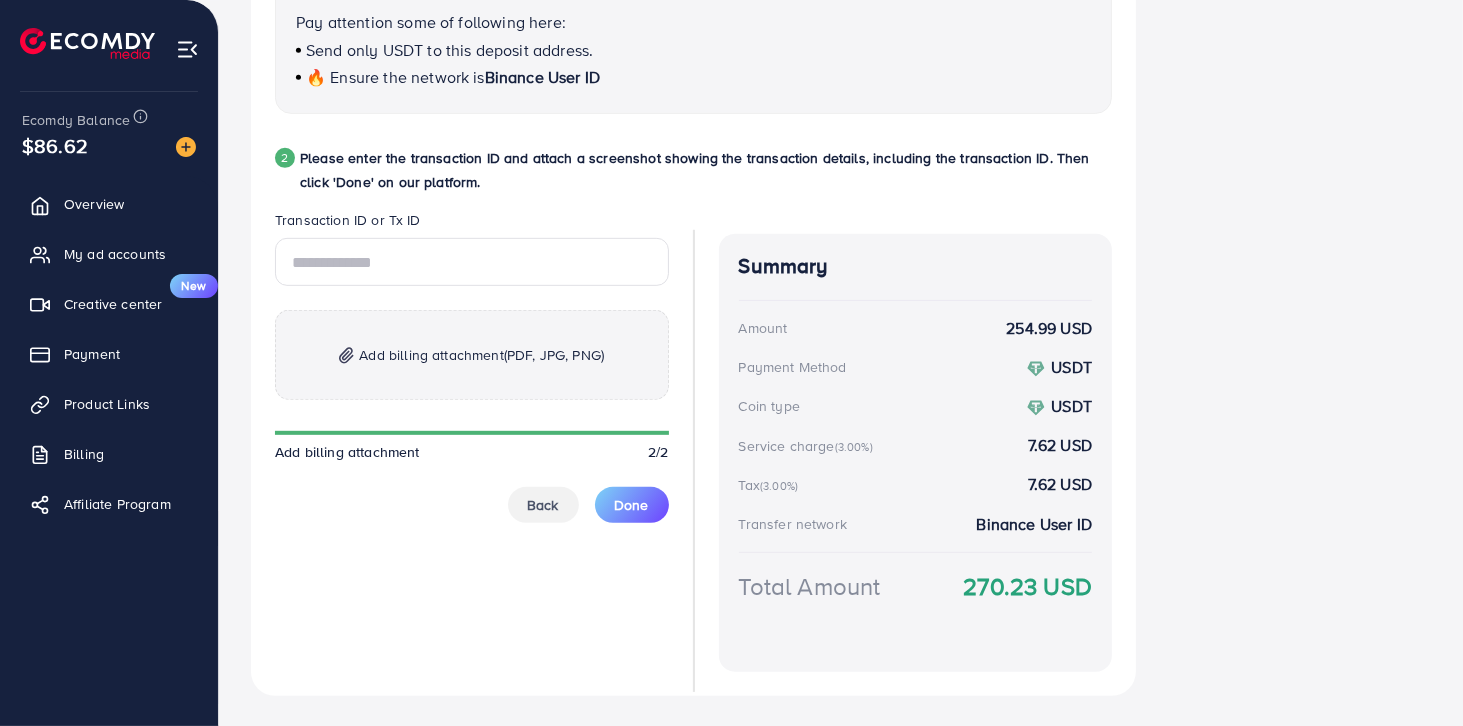 scroll, scrollTop: 920, scrollLeft: 0, axis: vertical 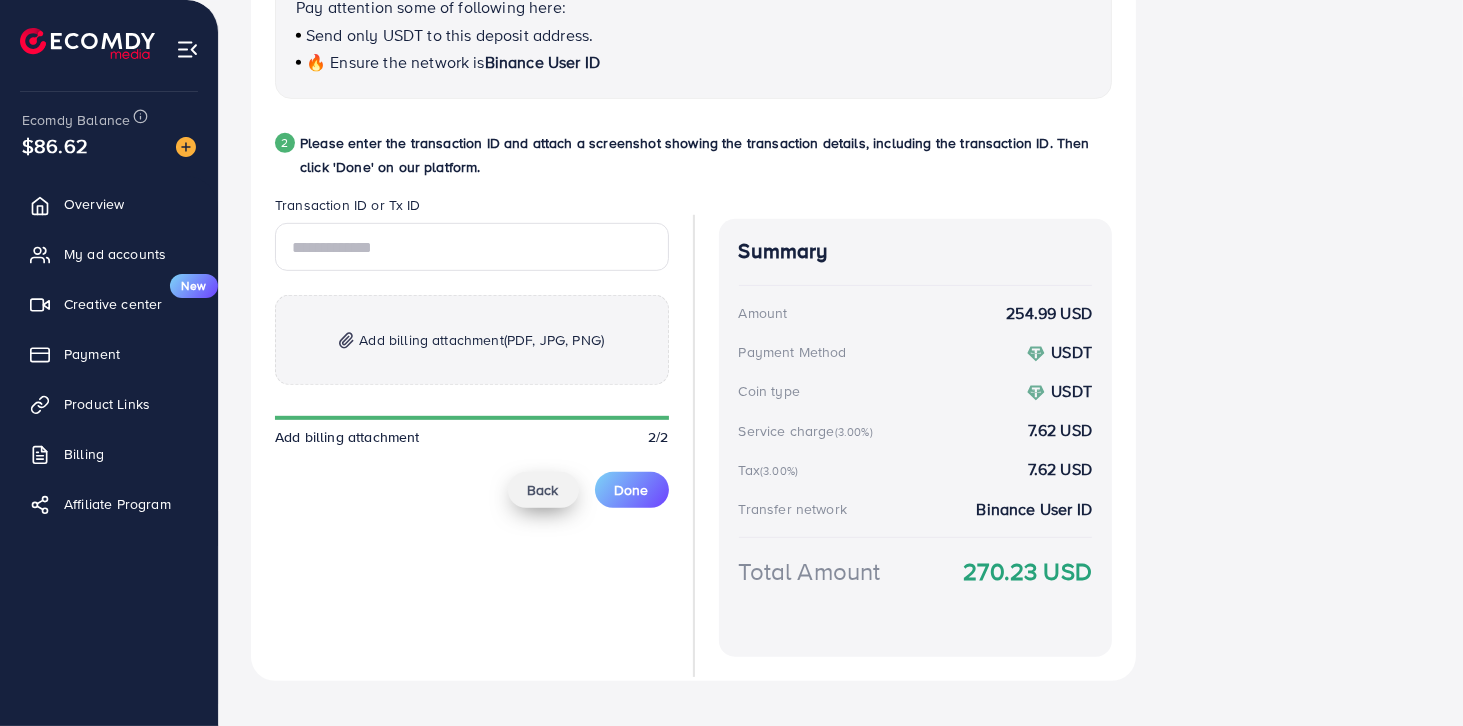 click on "Back" at bounding box center (543, 490) 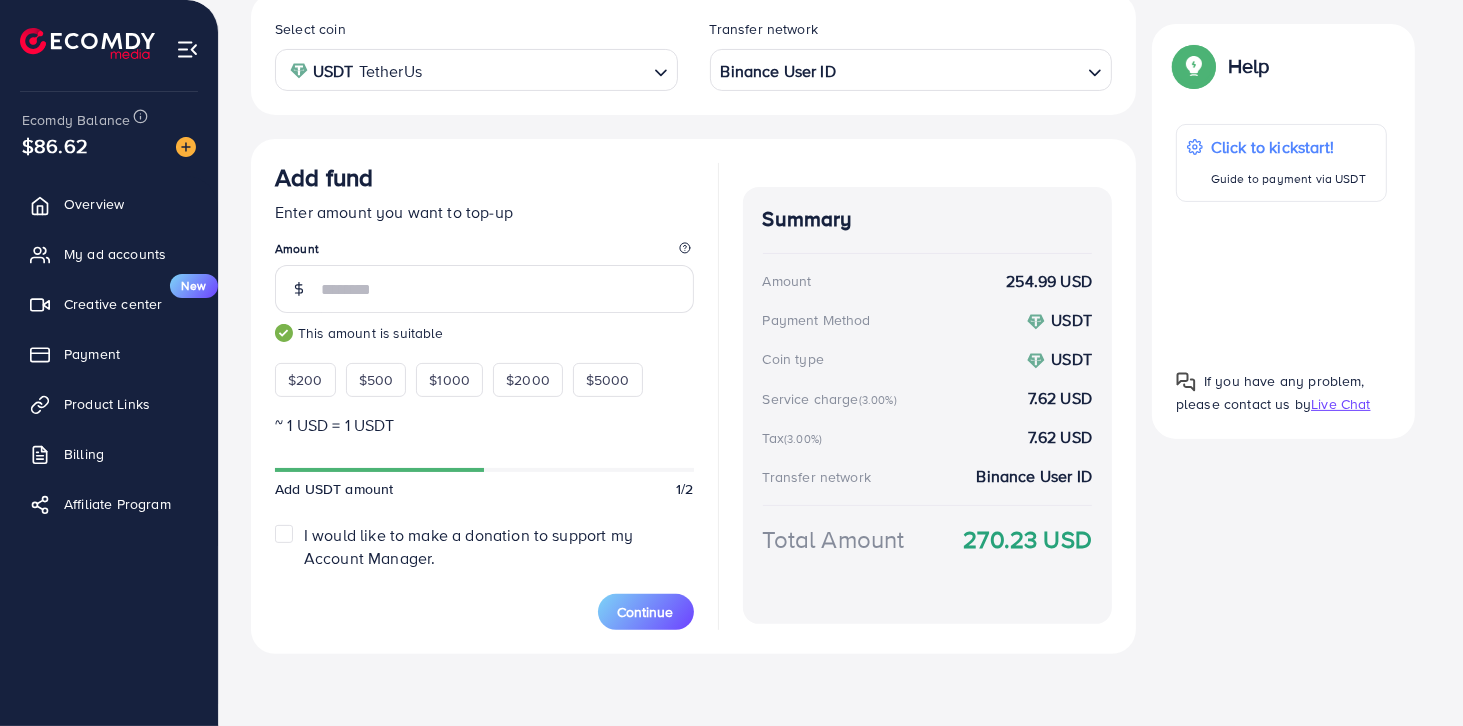 scroll, scrollTop: 386, scrollLeft: 0, axis: vertical 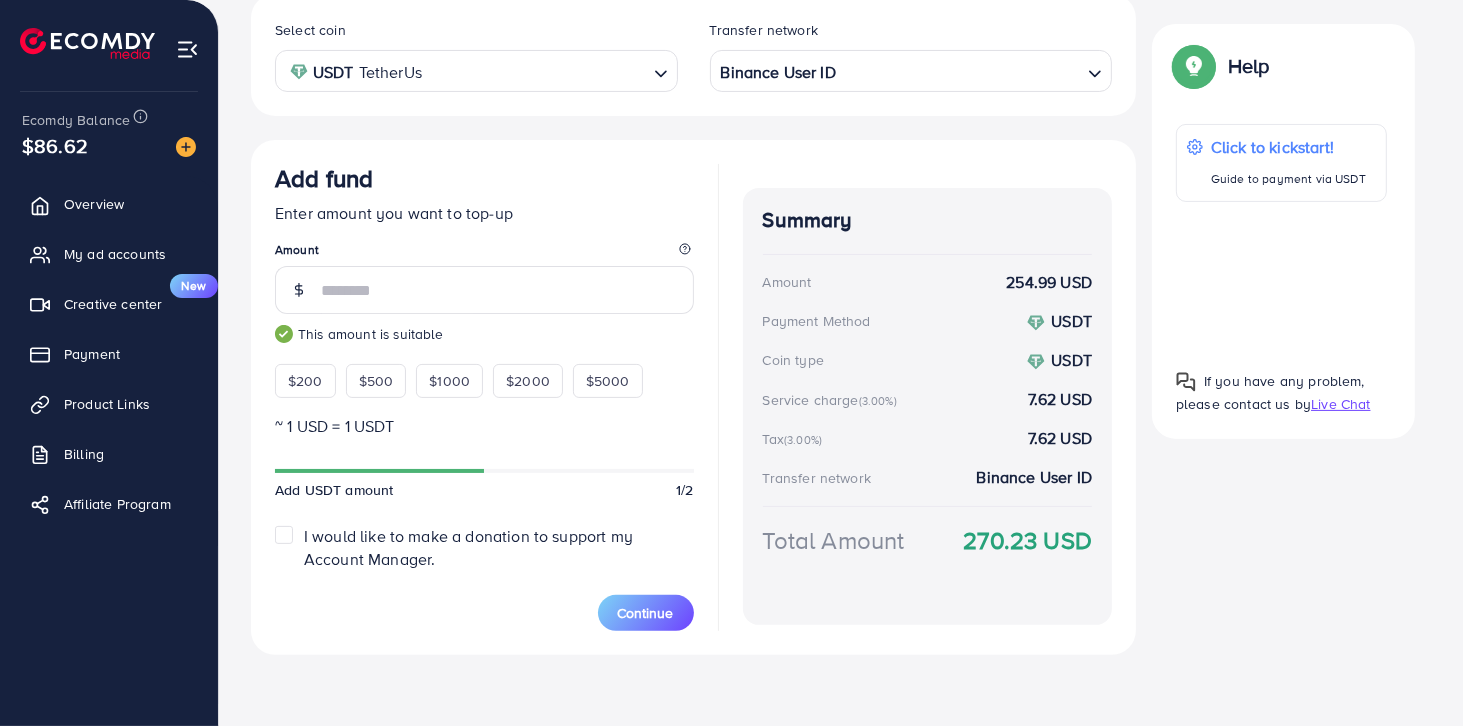 click on "***" at bounding box center [507, 290] 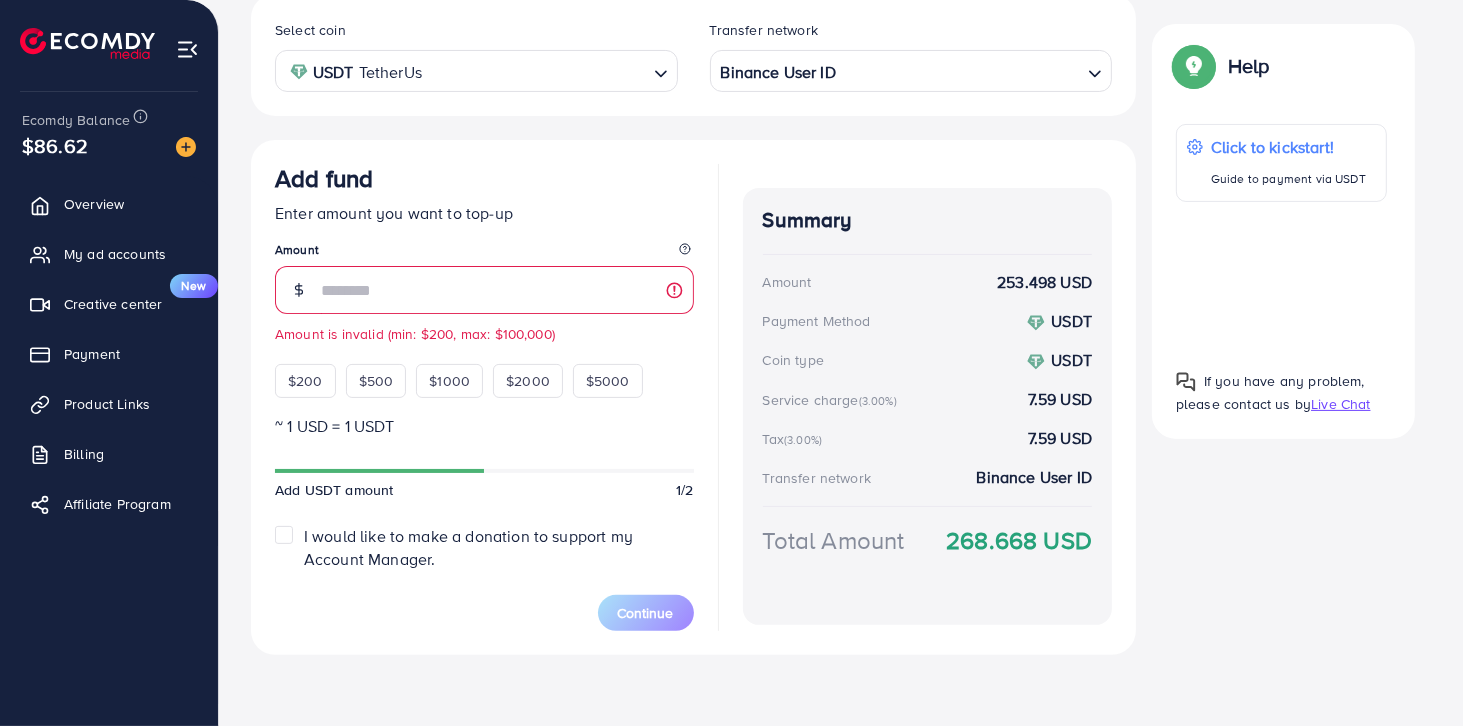 type on "***" 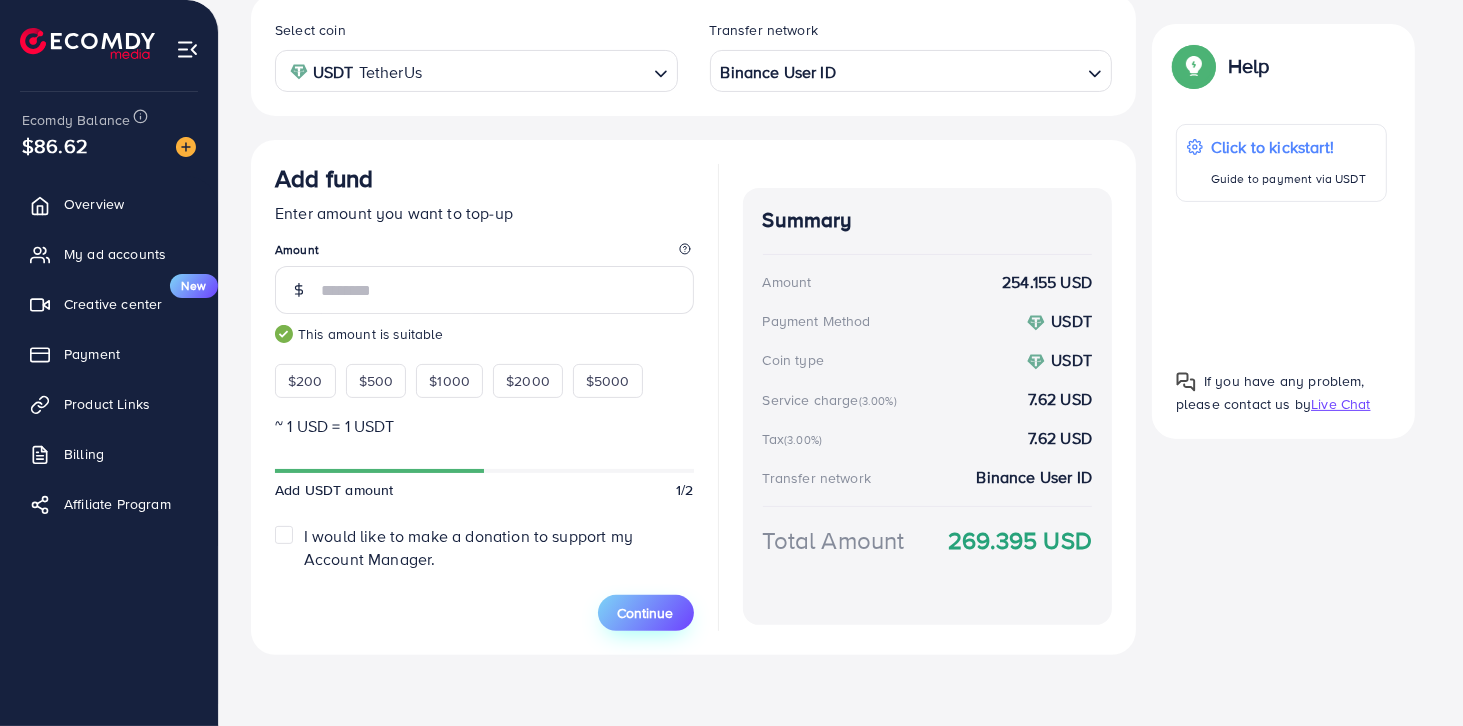 click on "Continue" at bounding box center (646, 613) 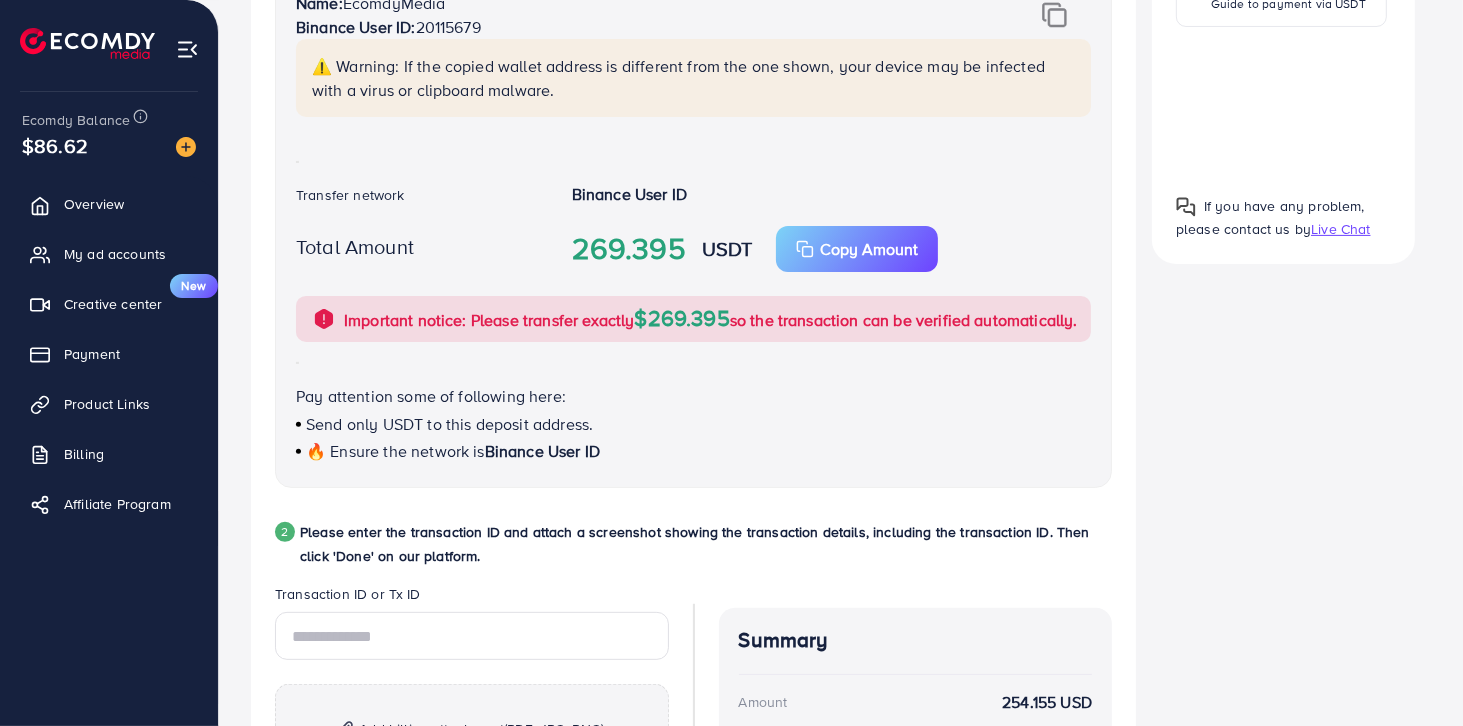scroll, scrollTop: 386, scrollLeft: 0, axis: vertical 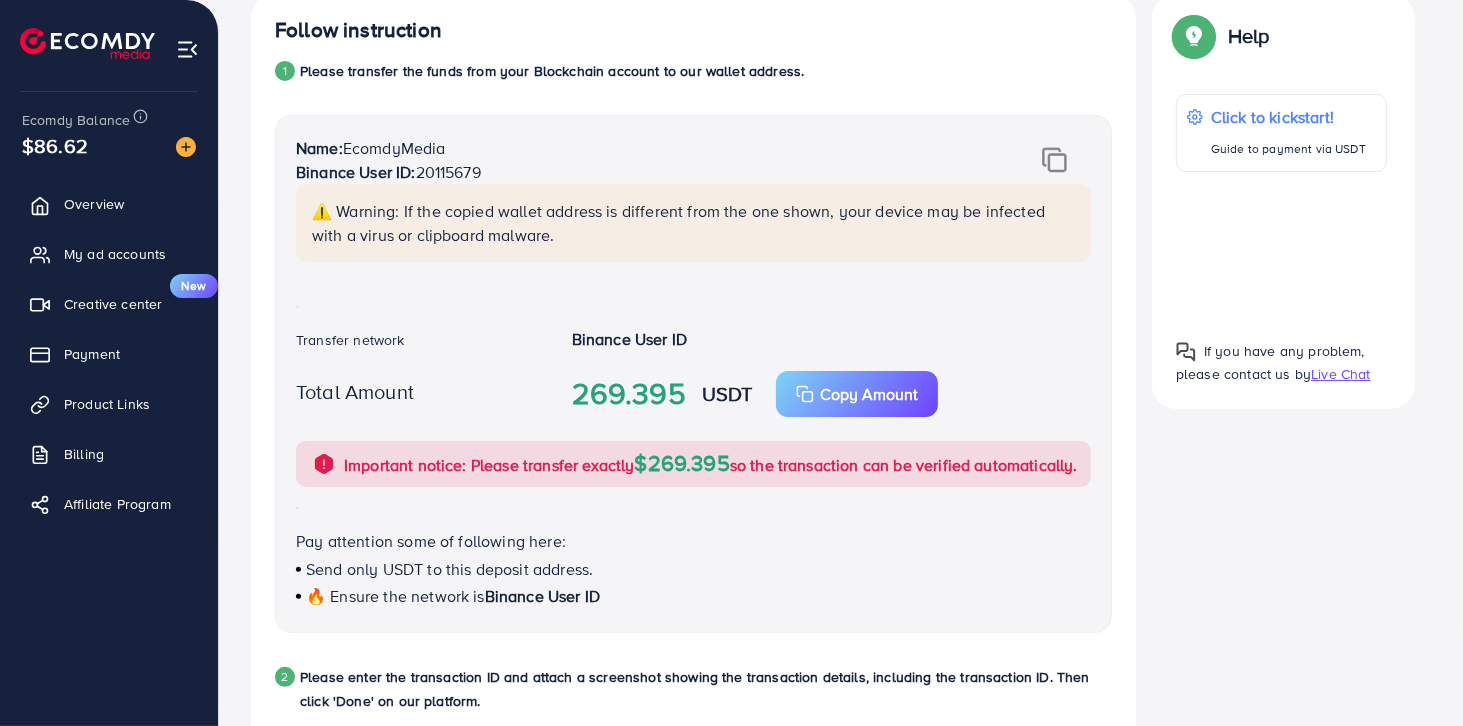 click on "Help   Help   Click to kickstart!   Guide to payment via USDT   If you have any problem, please contact us by   Live Chat" at bounding box center [1283, 604] 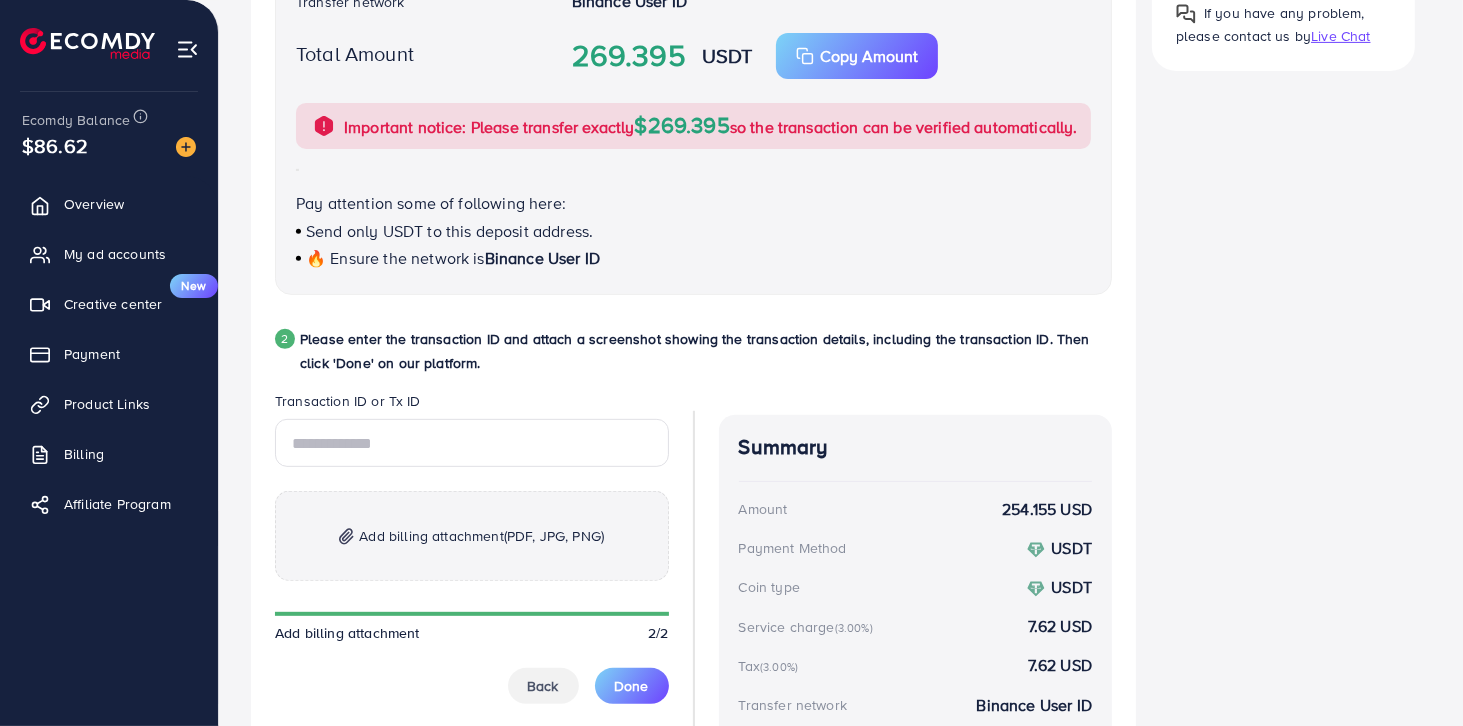 scroll, scrollTop: 919, scrollLeft: 0, axis: vertical 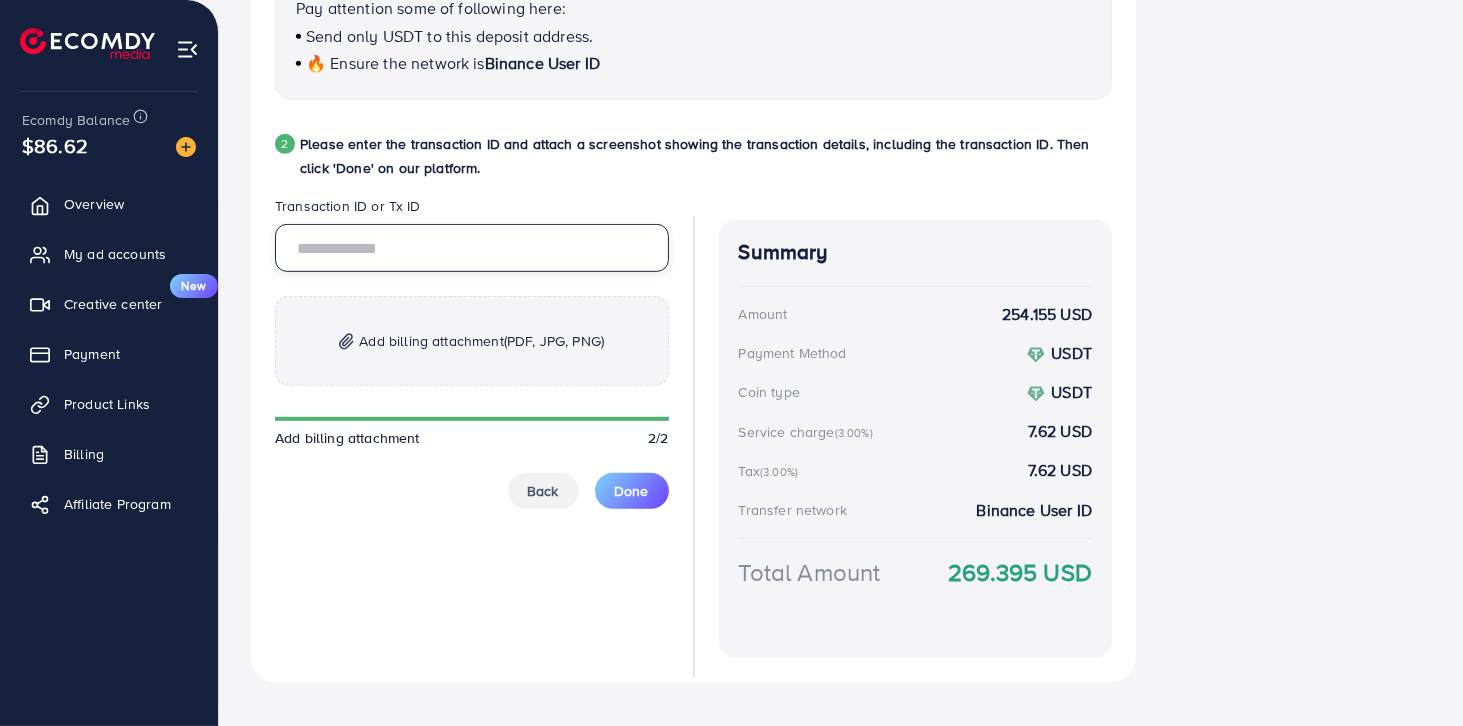click at bounding box center (472, 248) 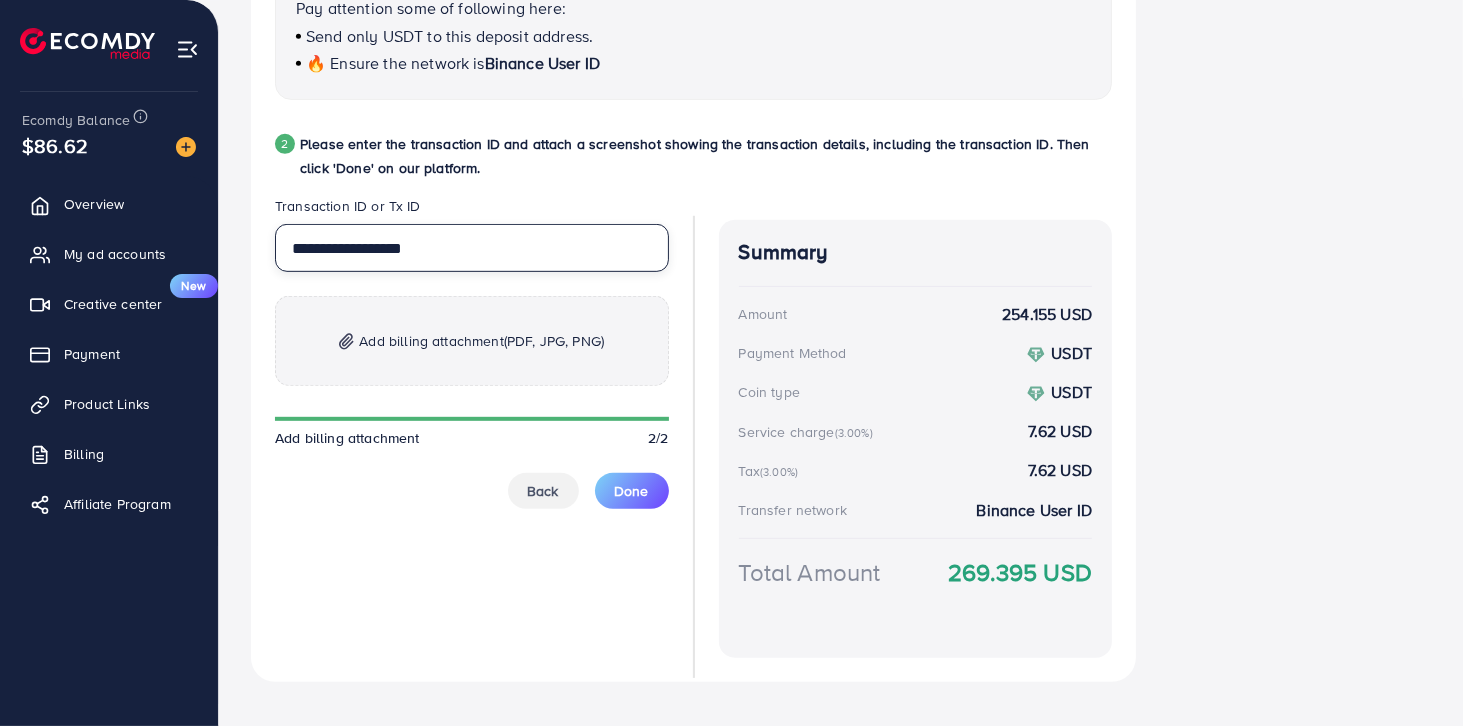 type on "**********" 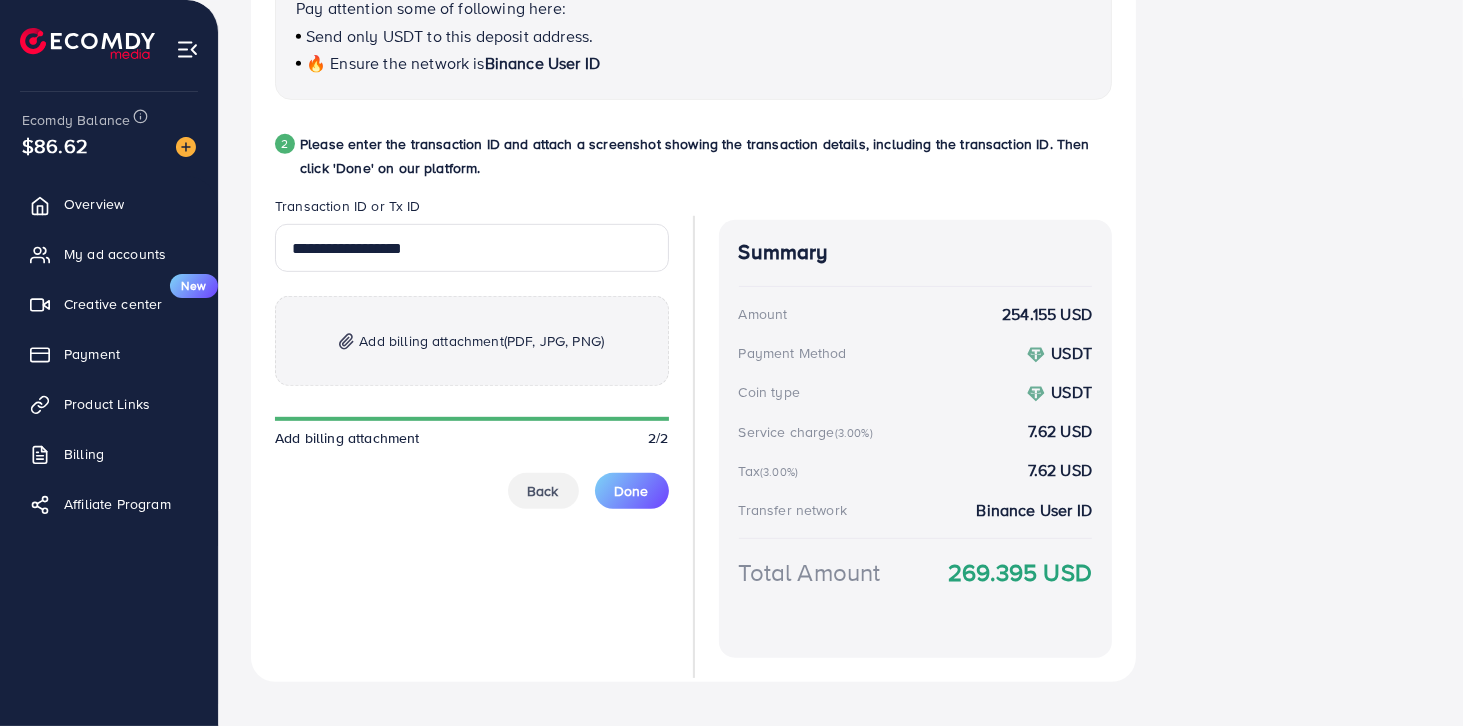 click on "Add billing attachment  (PDF, JPG, PNG)" at bounding box center (481, 341) 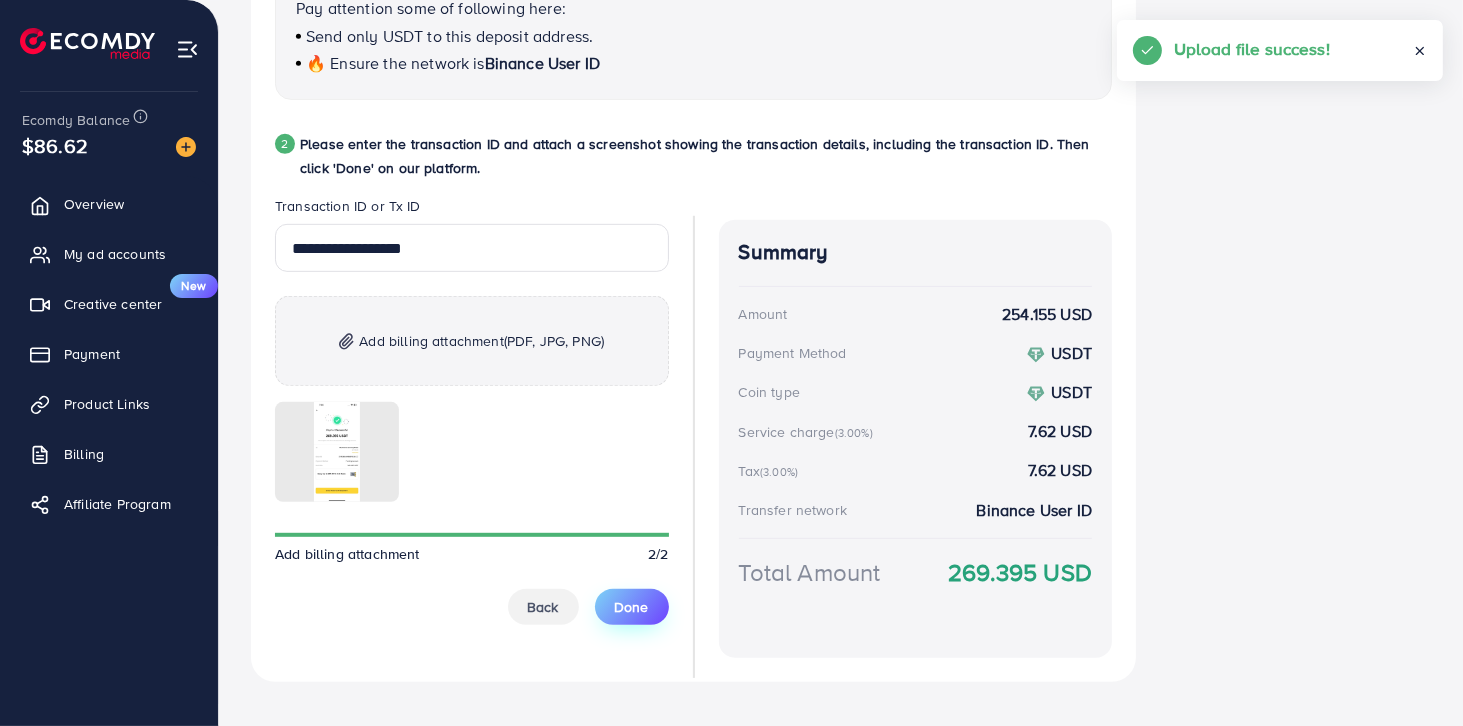 click on "Done" at bounding box center (632, 607) 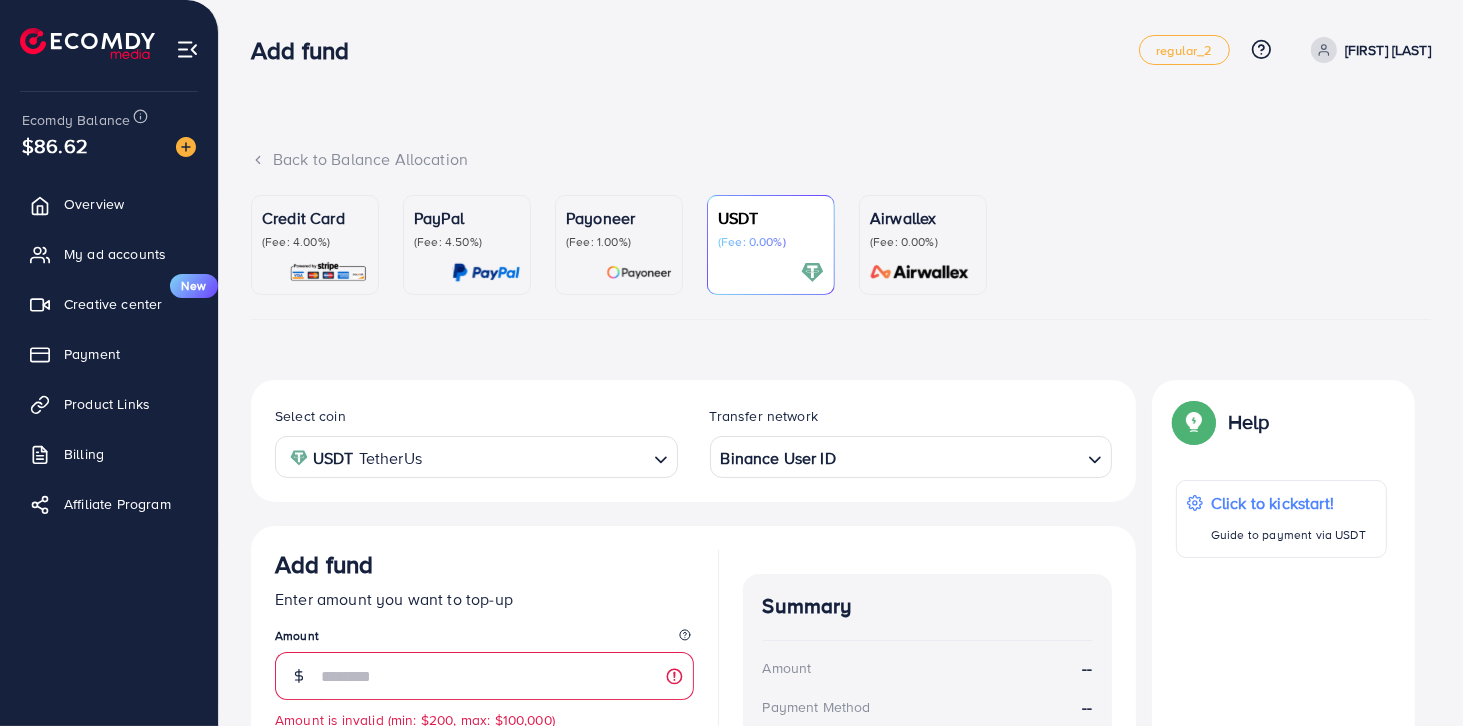 scroll, scrollTop: 0, scrollLeft: 0, axis: both 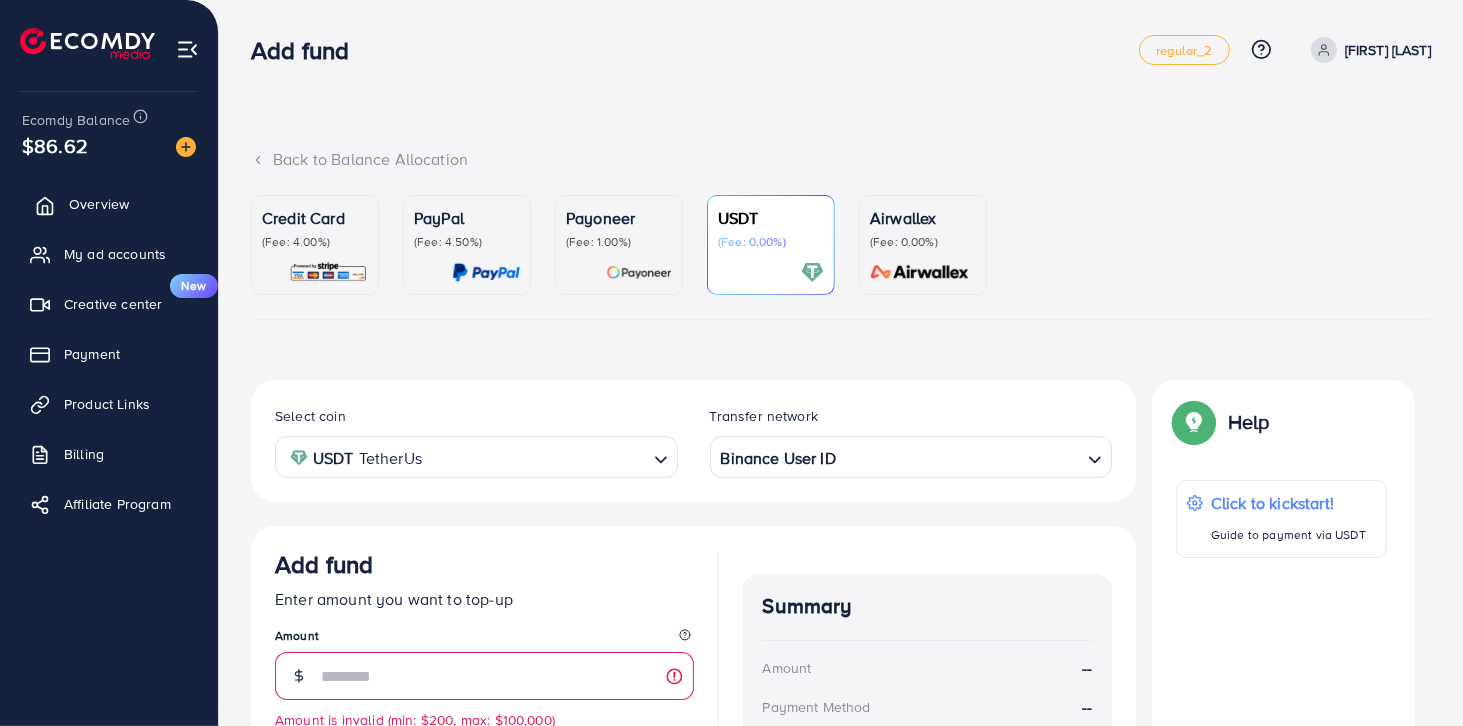 type on "*" 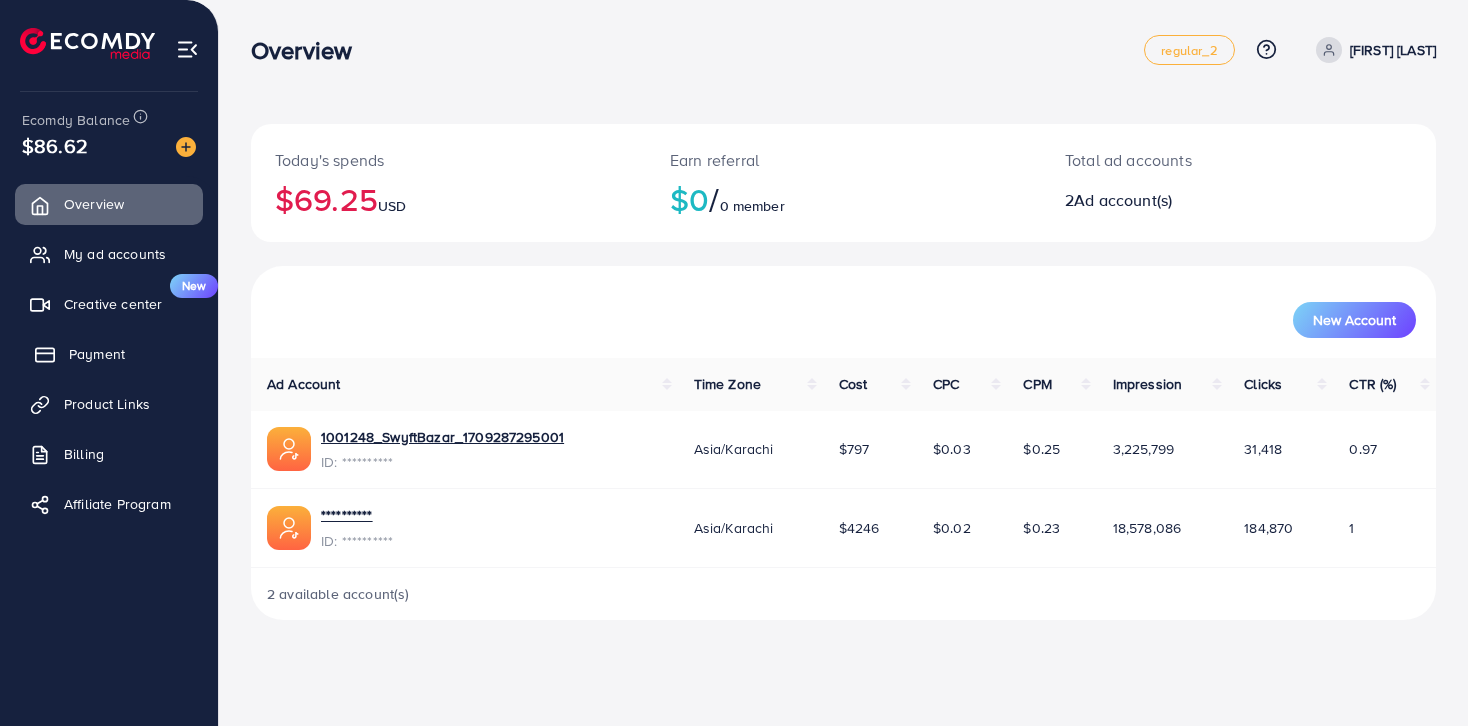 click on "Payment" at bounding box center (109, 354) 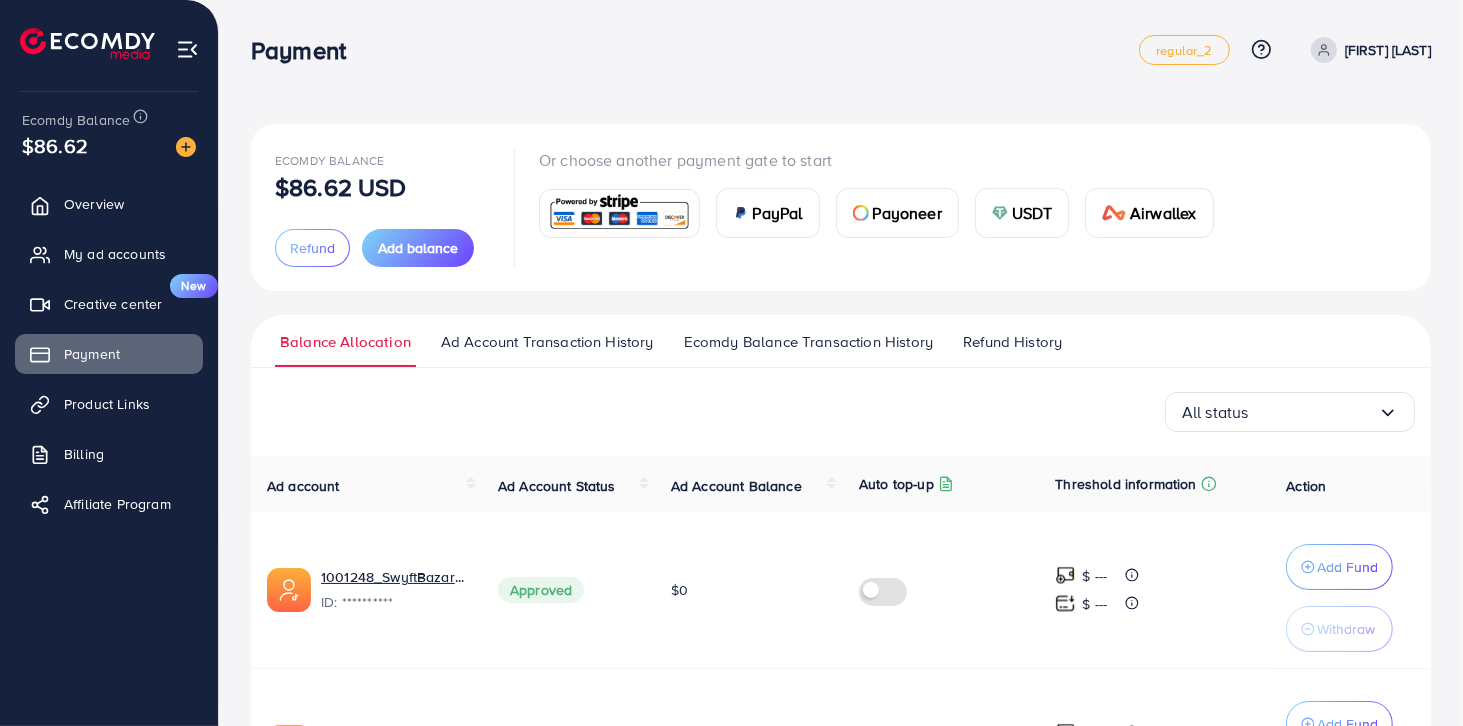 click on "Ad Account Transaction History" at bounding box center [547, 342] 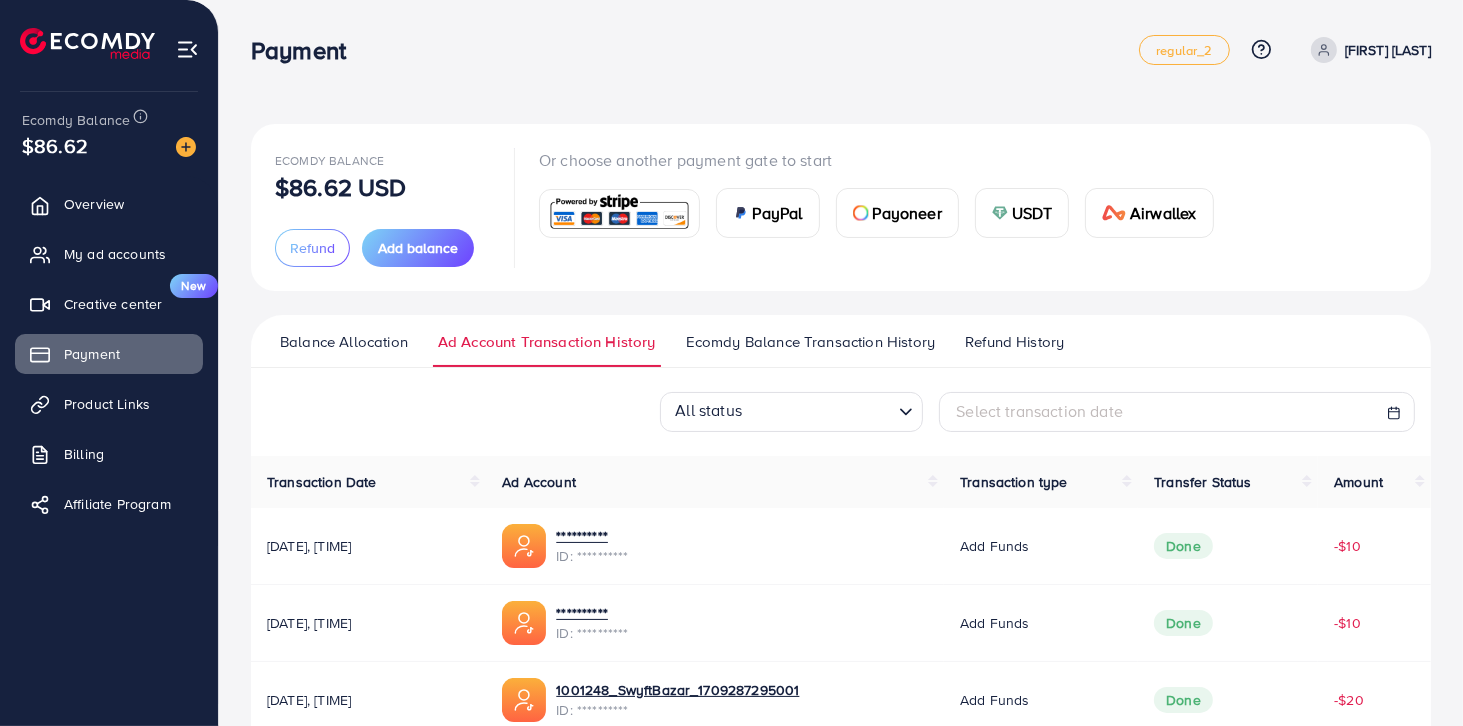 click on "Ecomdy Balance Transaction History" at bounding box center [810, 349] 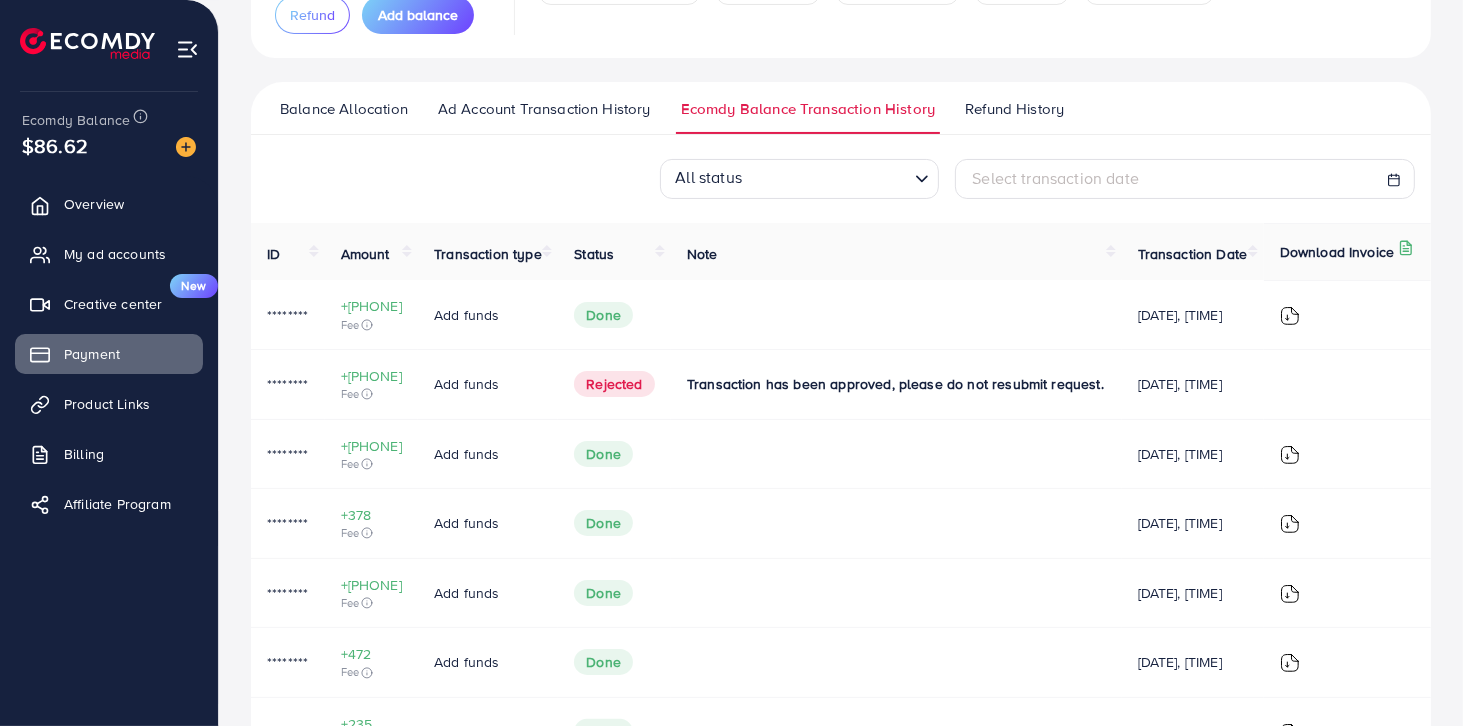 scroll, scrollTop: 266, scrollLeft: 0, axis: vertical 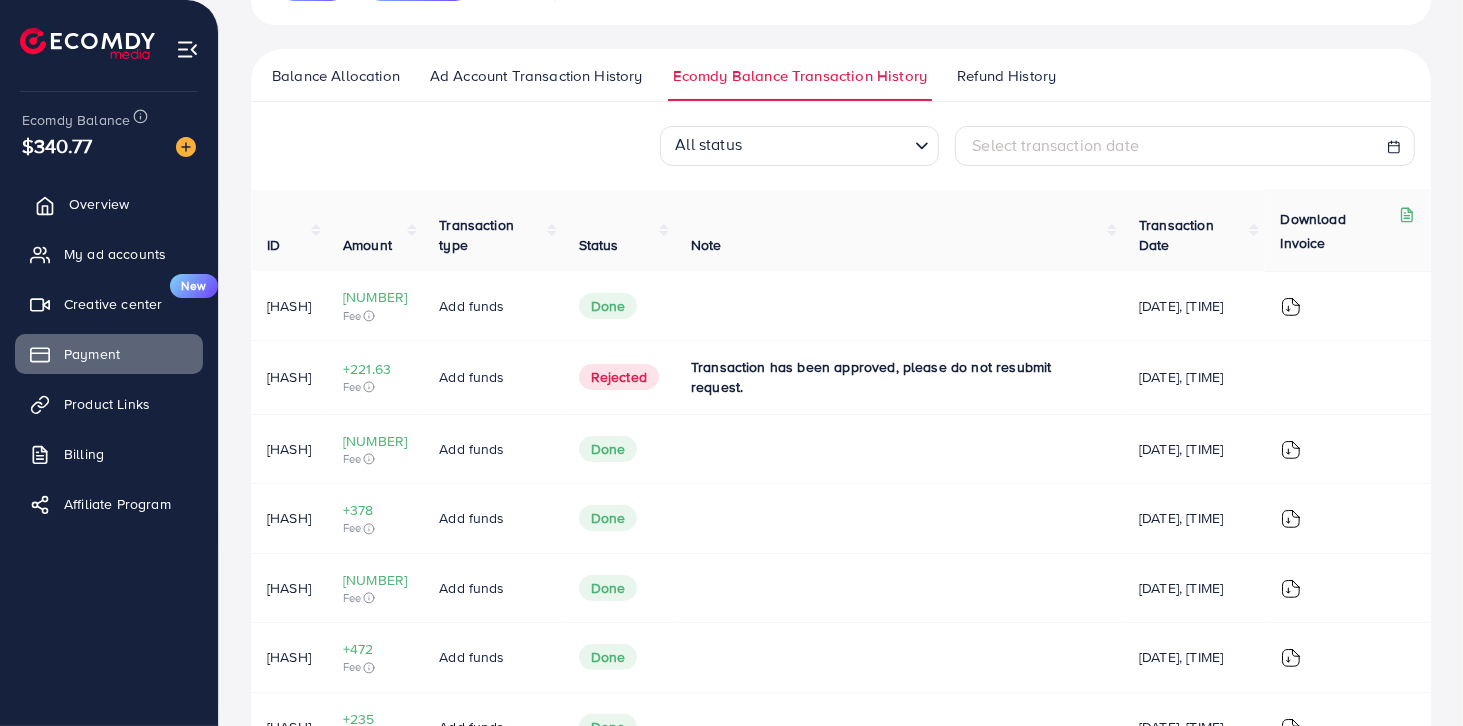 click on "Overview" at bounding box center (99, 204) 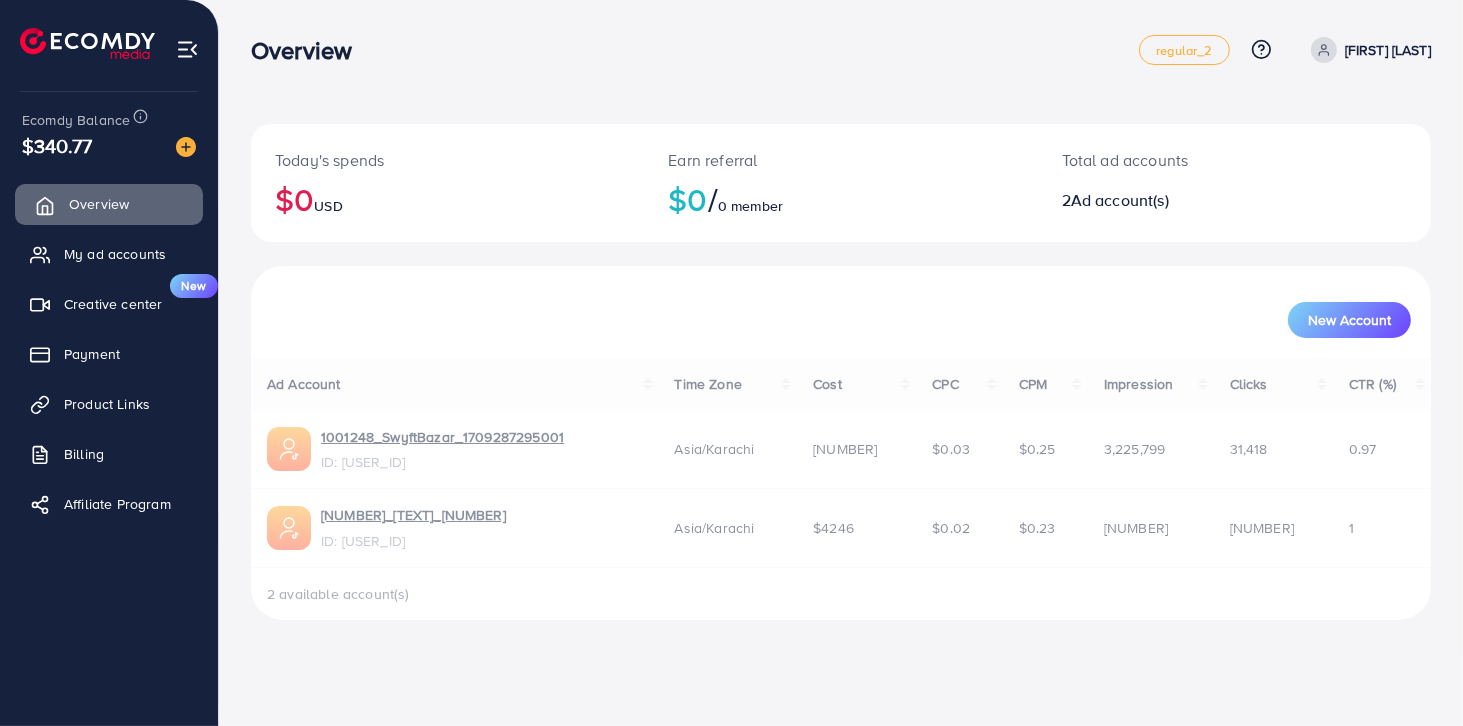 scroll, scrollTop: 0, scrollLeft: 0, axis: both 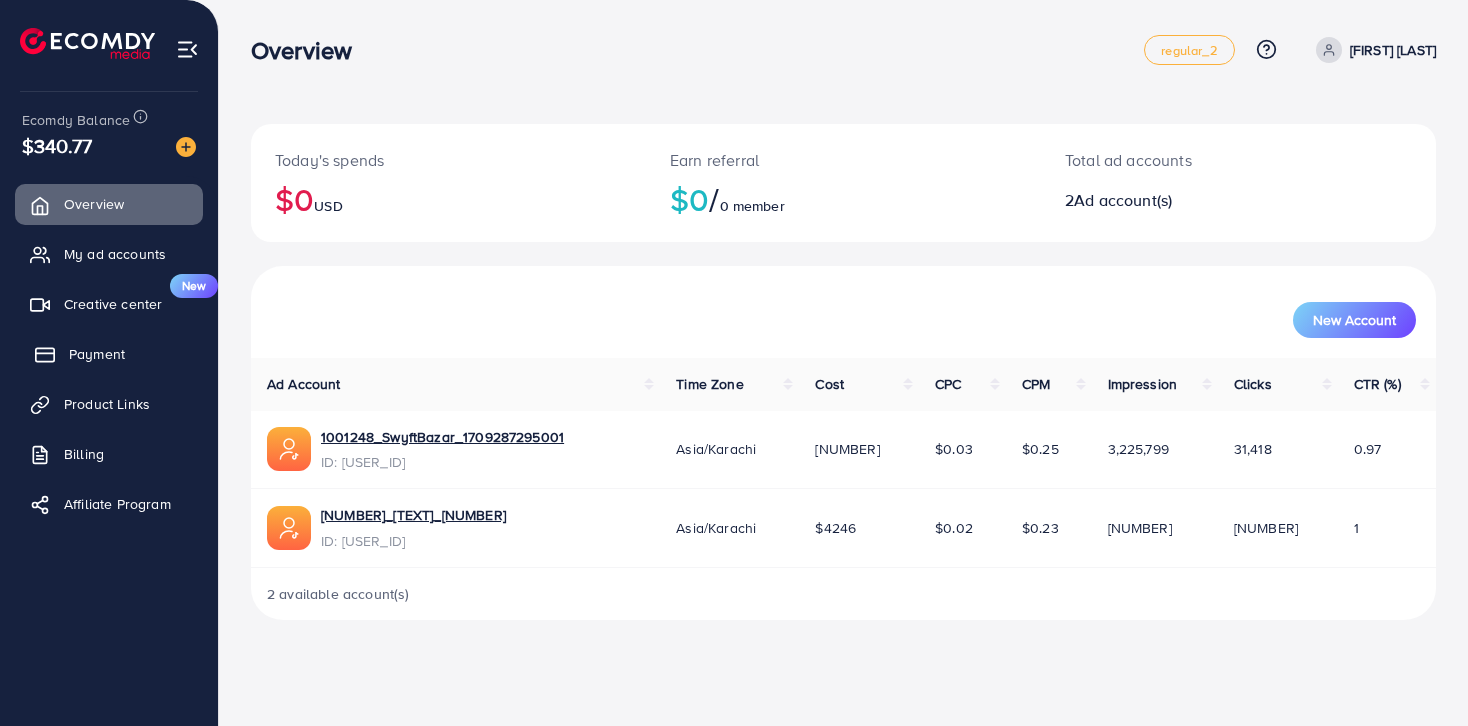 click on "Payment" at bounding box center (109, 354) 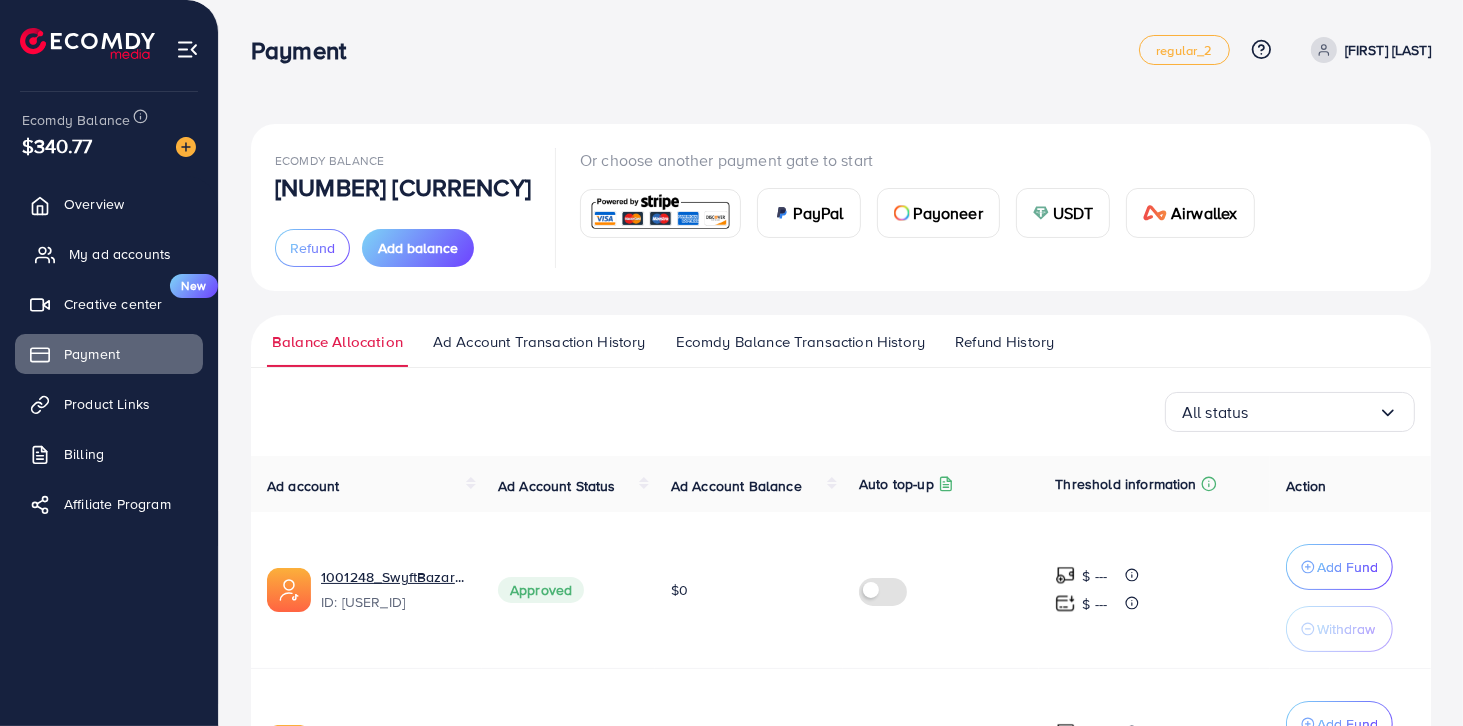 click on "My ad accounts" at bounding box center (109, 254) 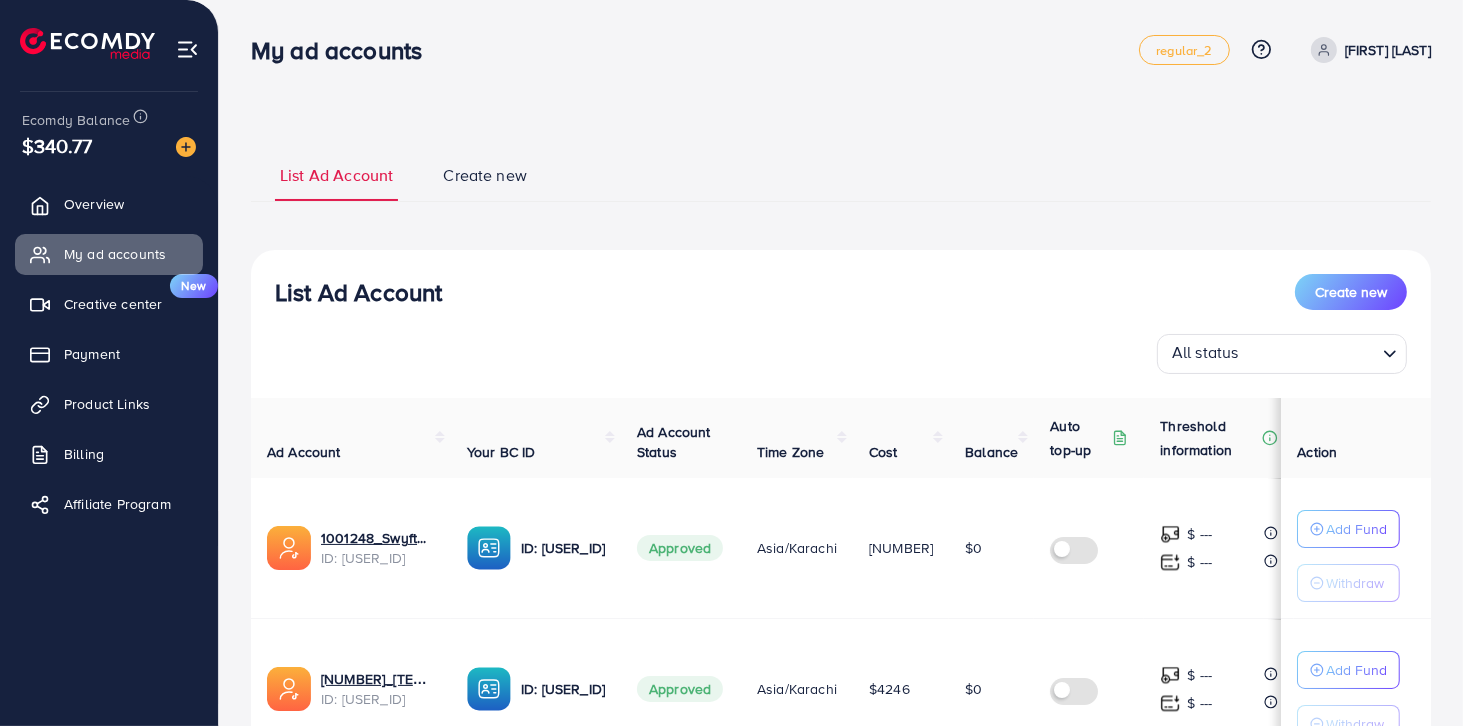 scroll, scrollTop: 181, scrollLeft: 0, axis: vertical 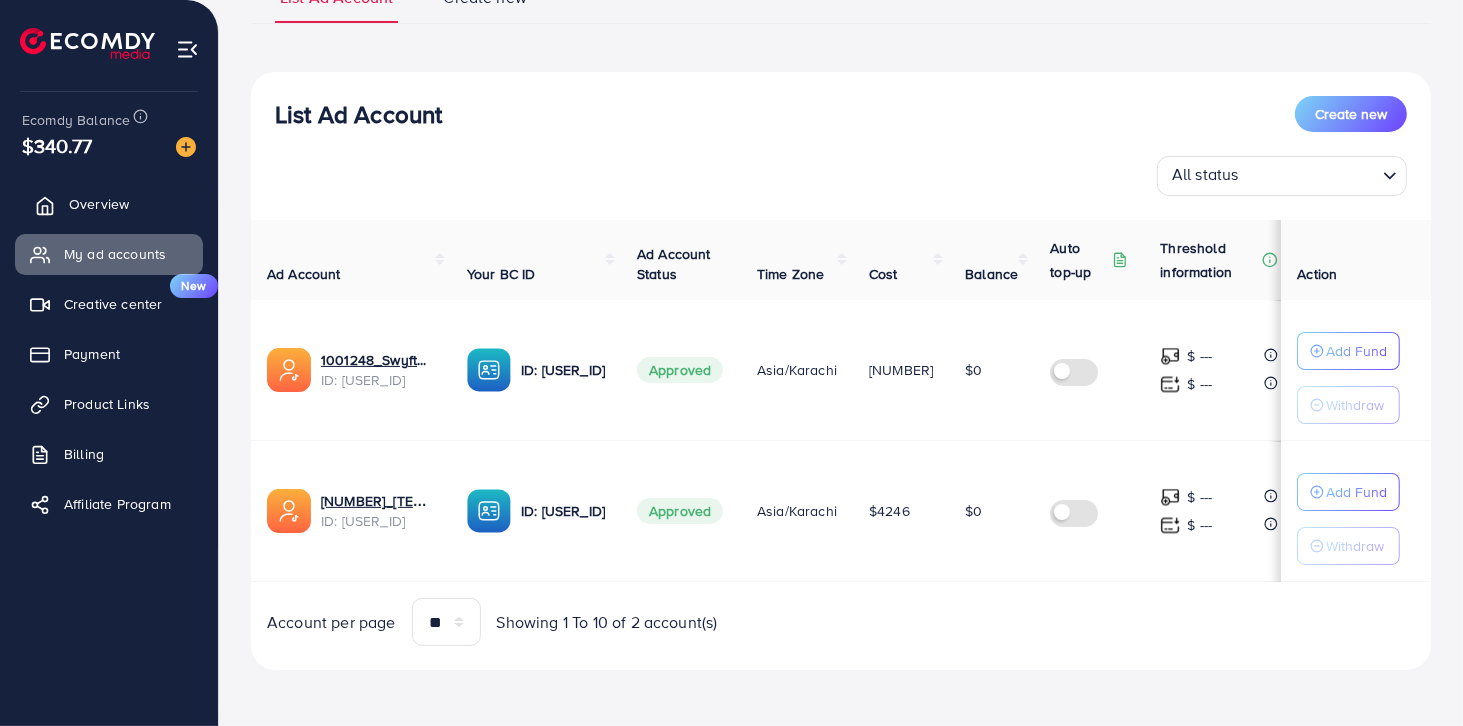 click on "Overview" at bounding box center (99, 204) 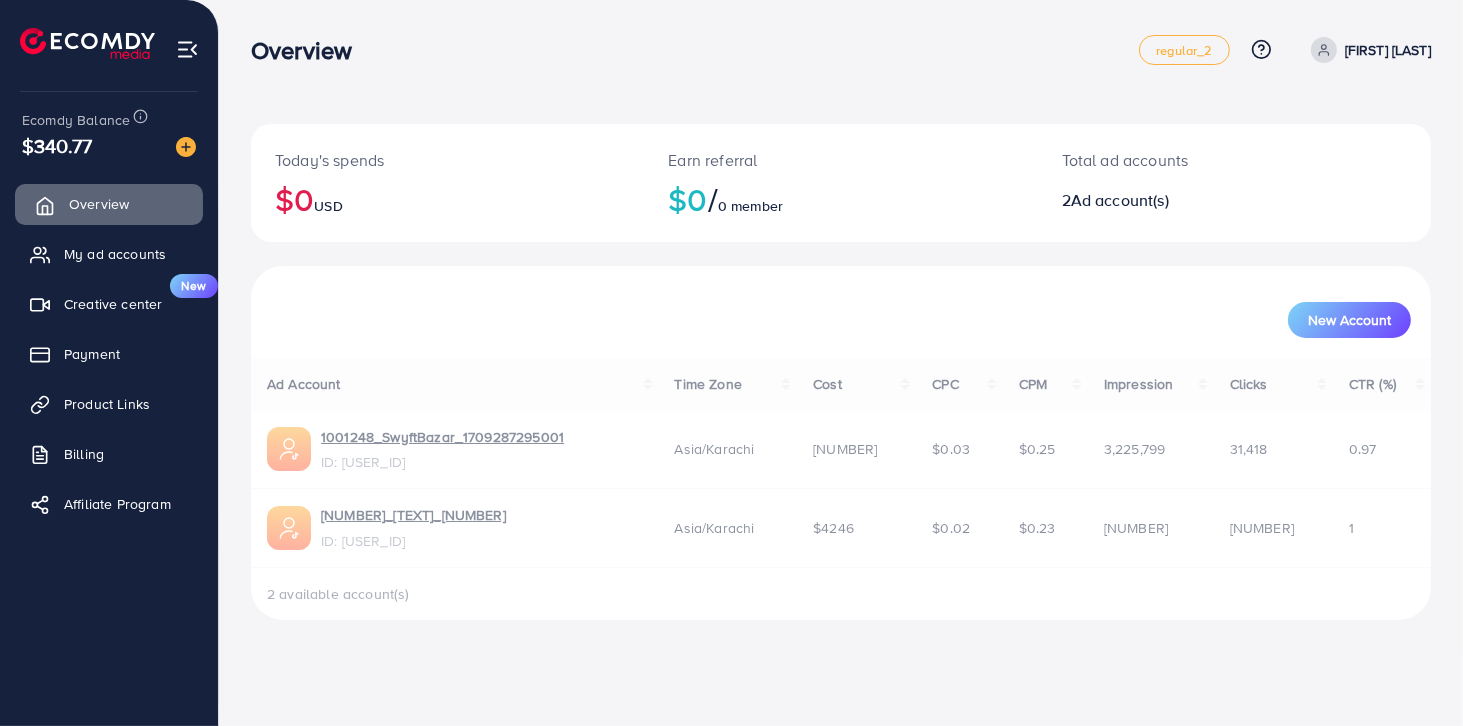 scroll, scrollTop: 0, scrollLeft: 0, axis: both 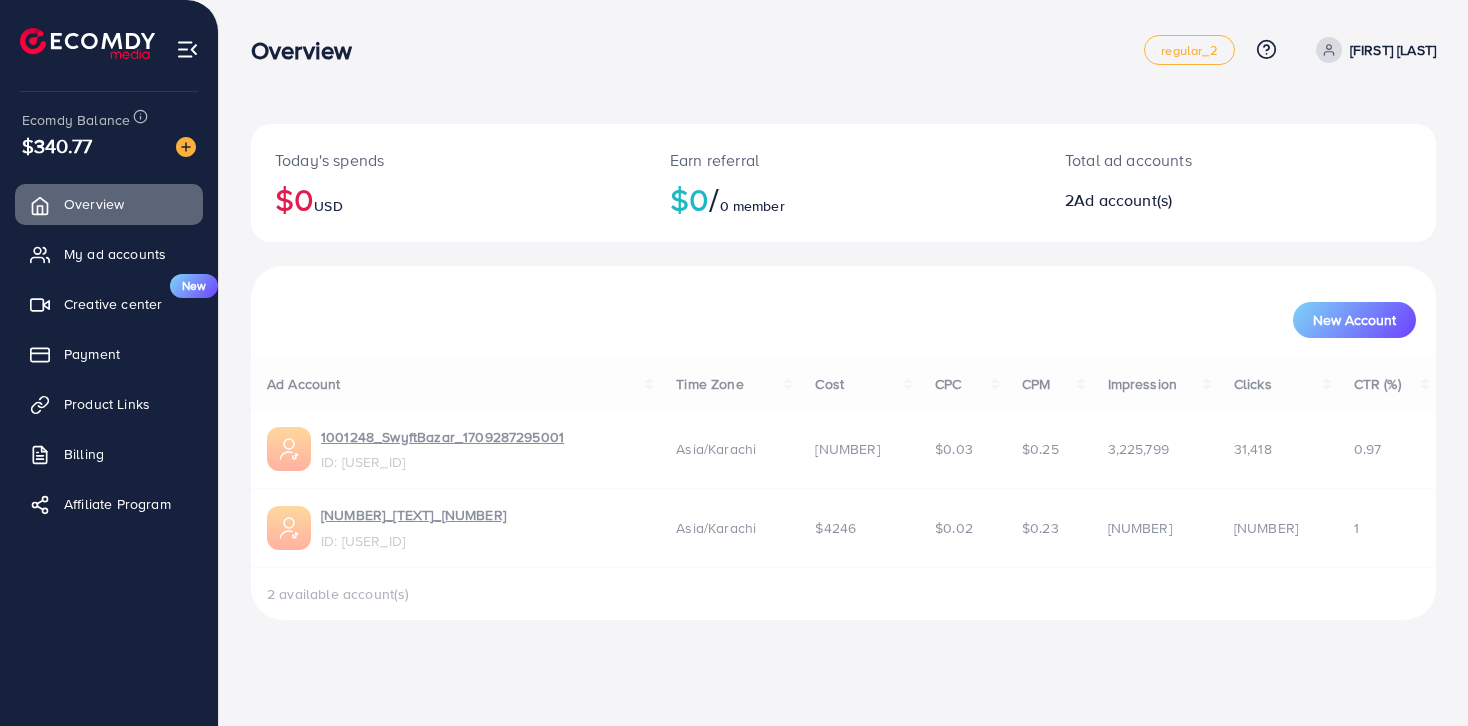 click on "Overview My ad accounts Creative center  New  Payment Product Links Billing Affiliate Program" at bounding box center [109, 360] 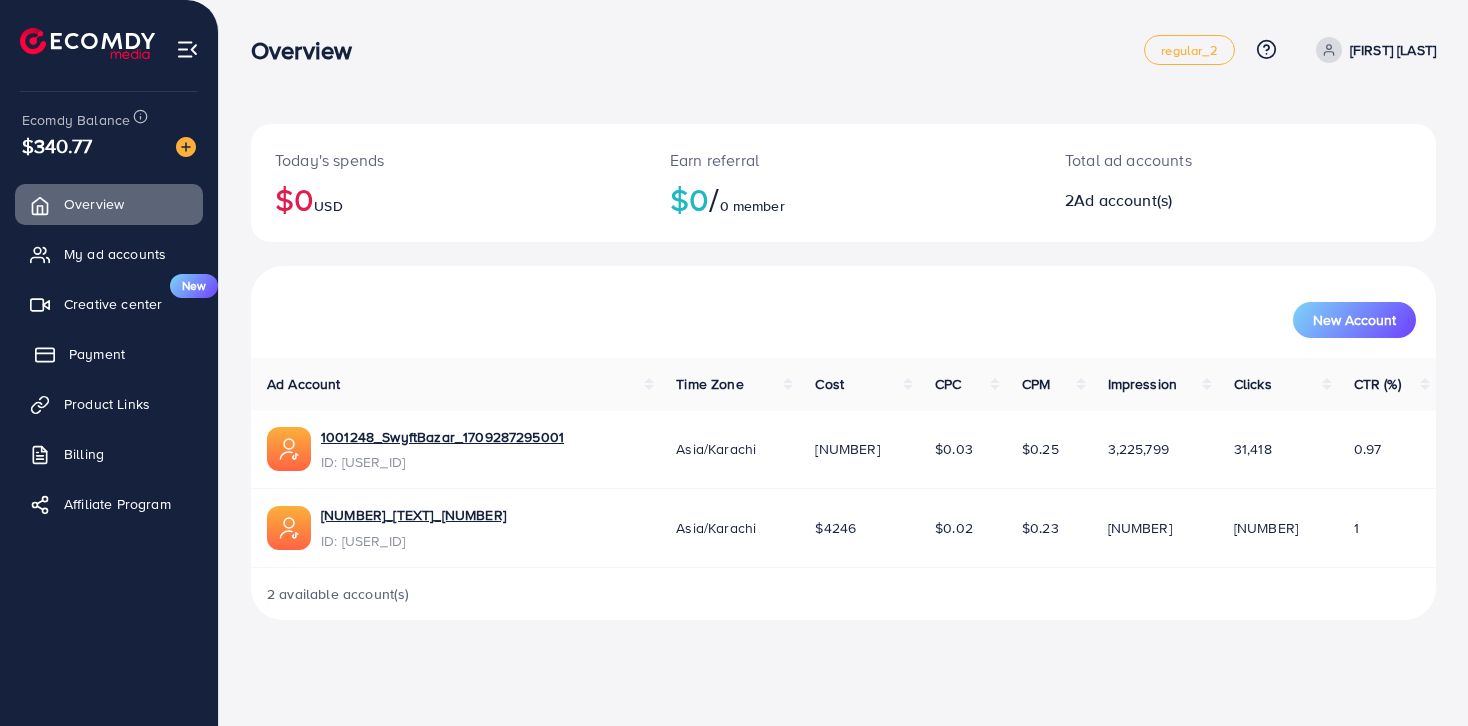 click on "Payment" at bounding box center [97, 354] 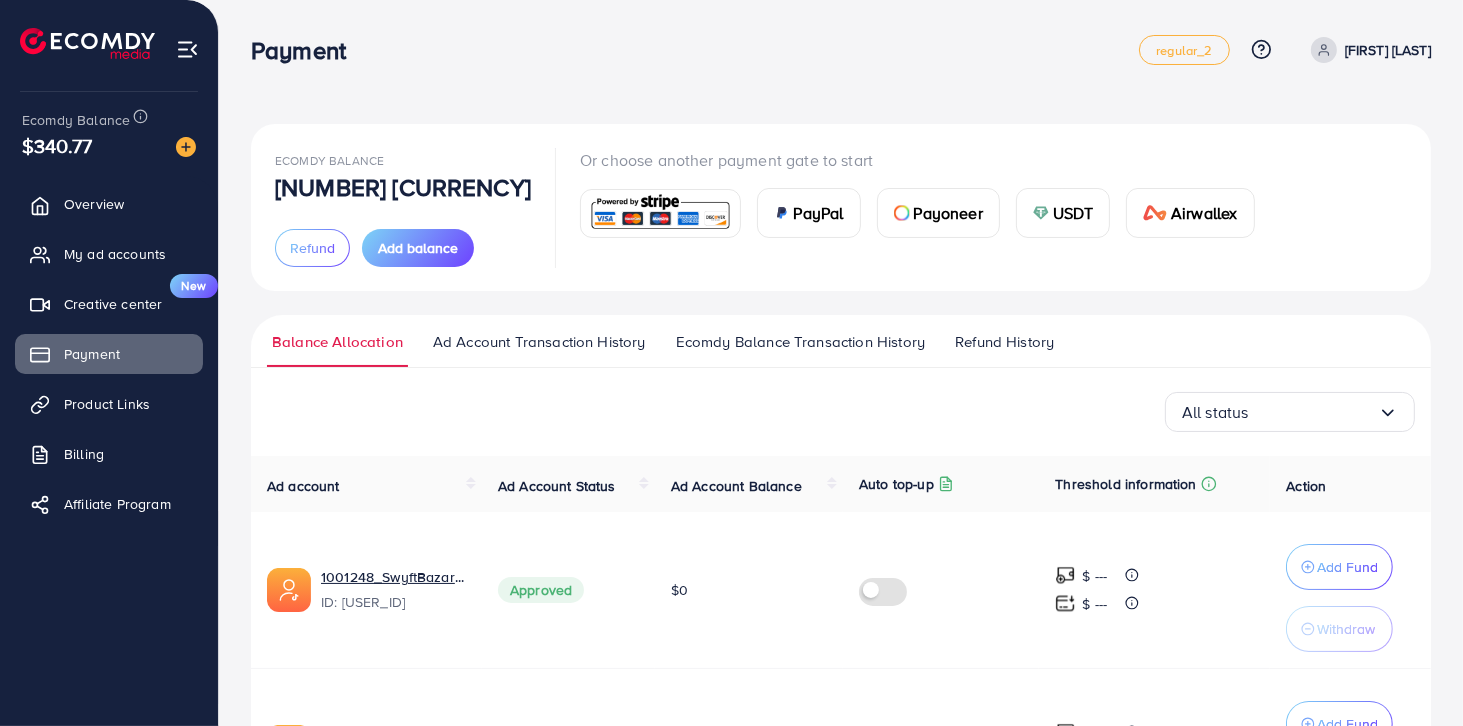 click on "Ecomdy Balance Transaction History" at bounding box center (800, 342) 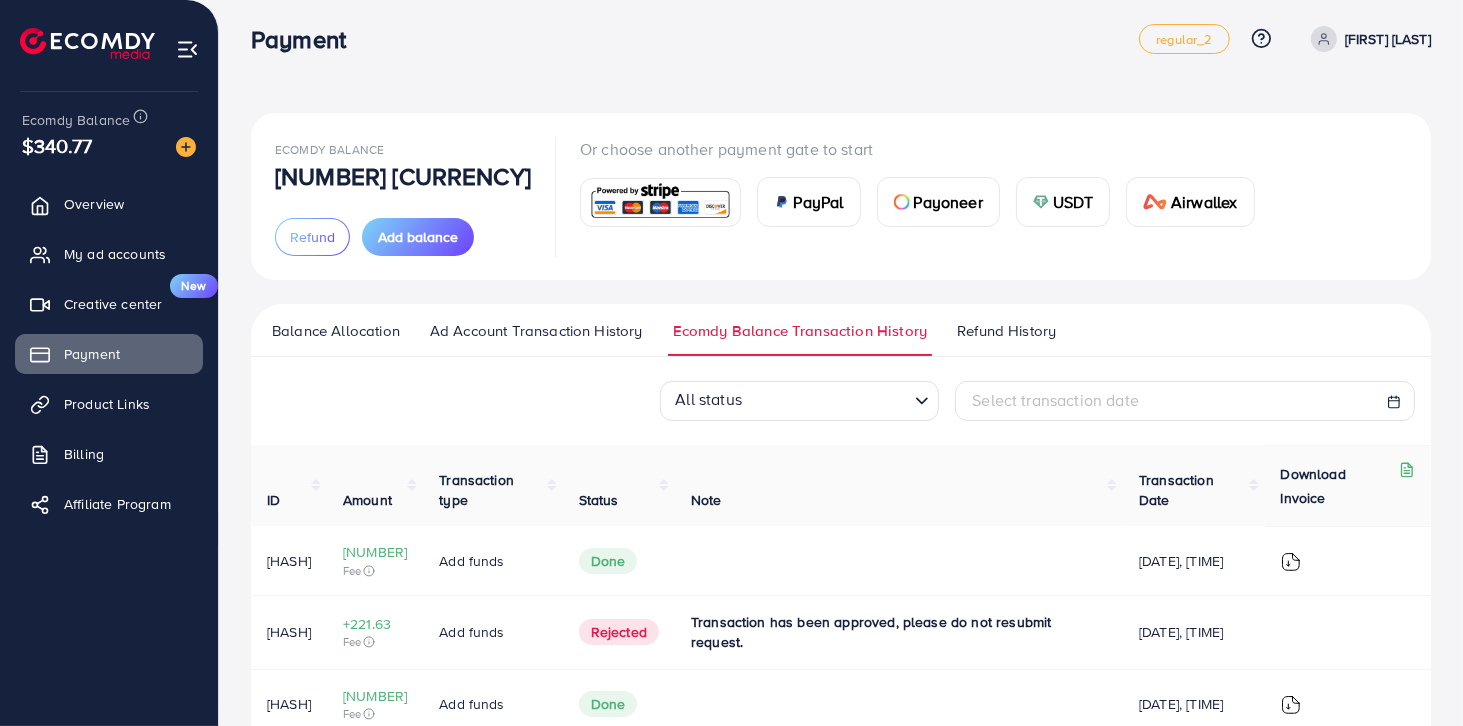 scroll, scrollTop: 0, scrollLeft: 0, axis: both 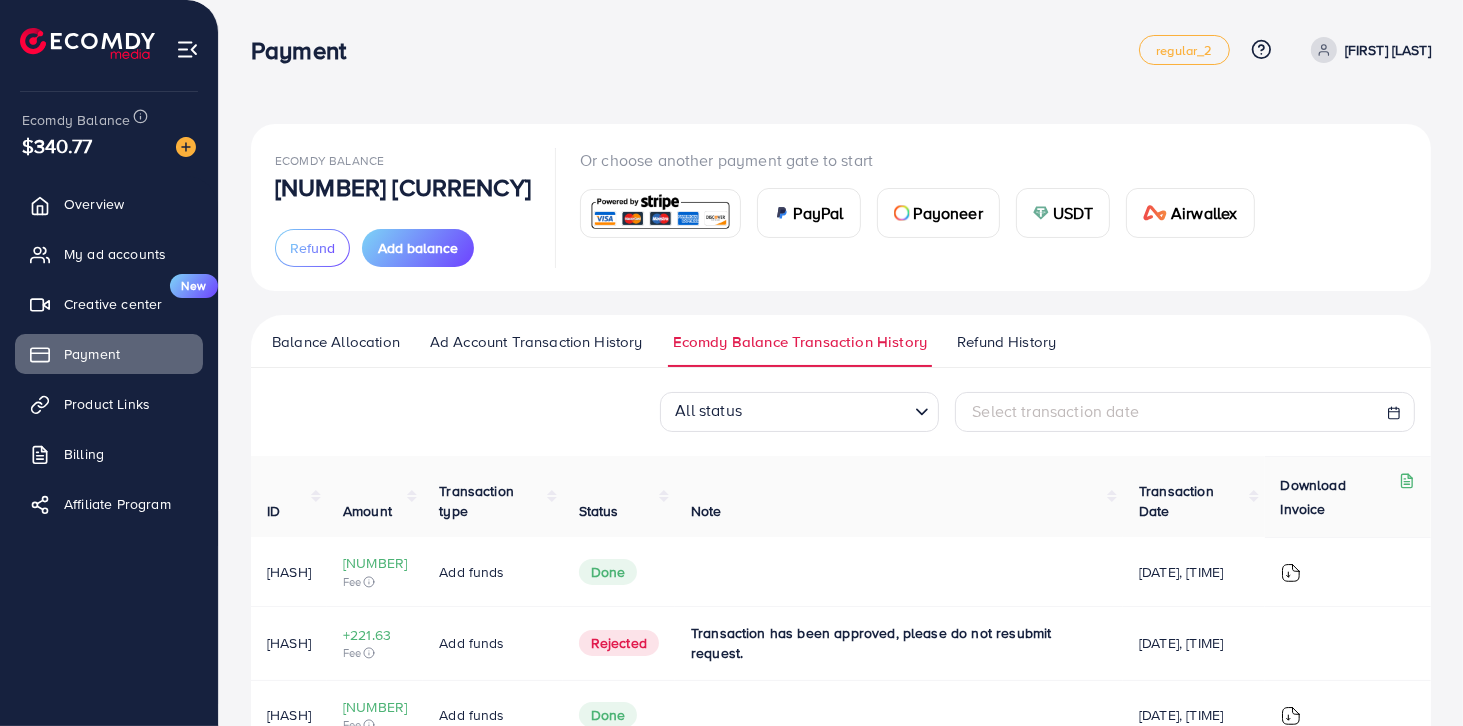 click on "Ad Account Transaction History" at bounding box center [536, 342] 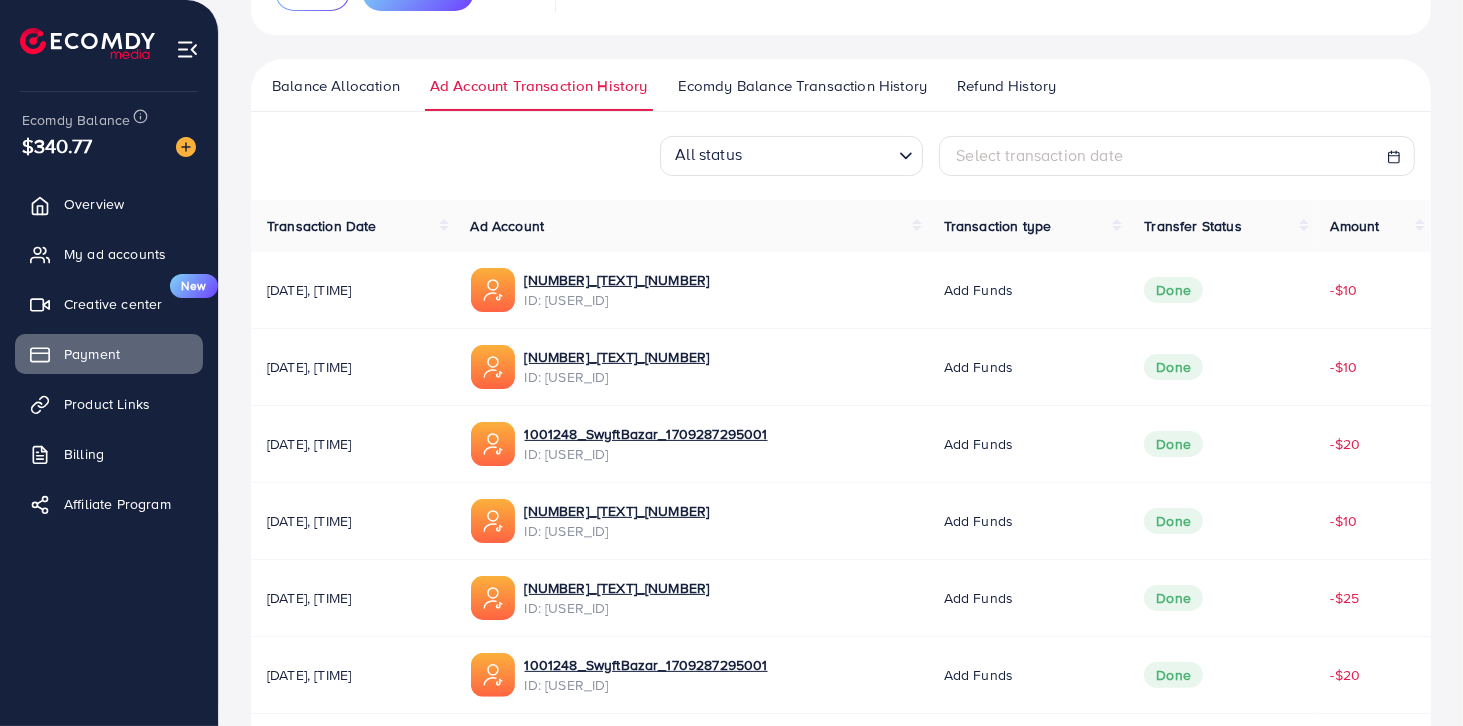 scroll, scrollTop: 266, scrollLeft: 0, axis: vertical 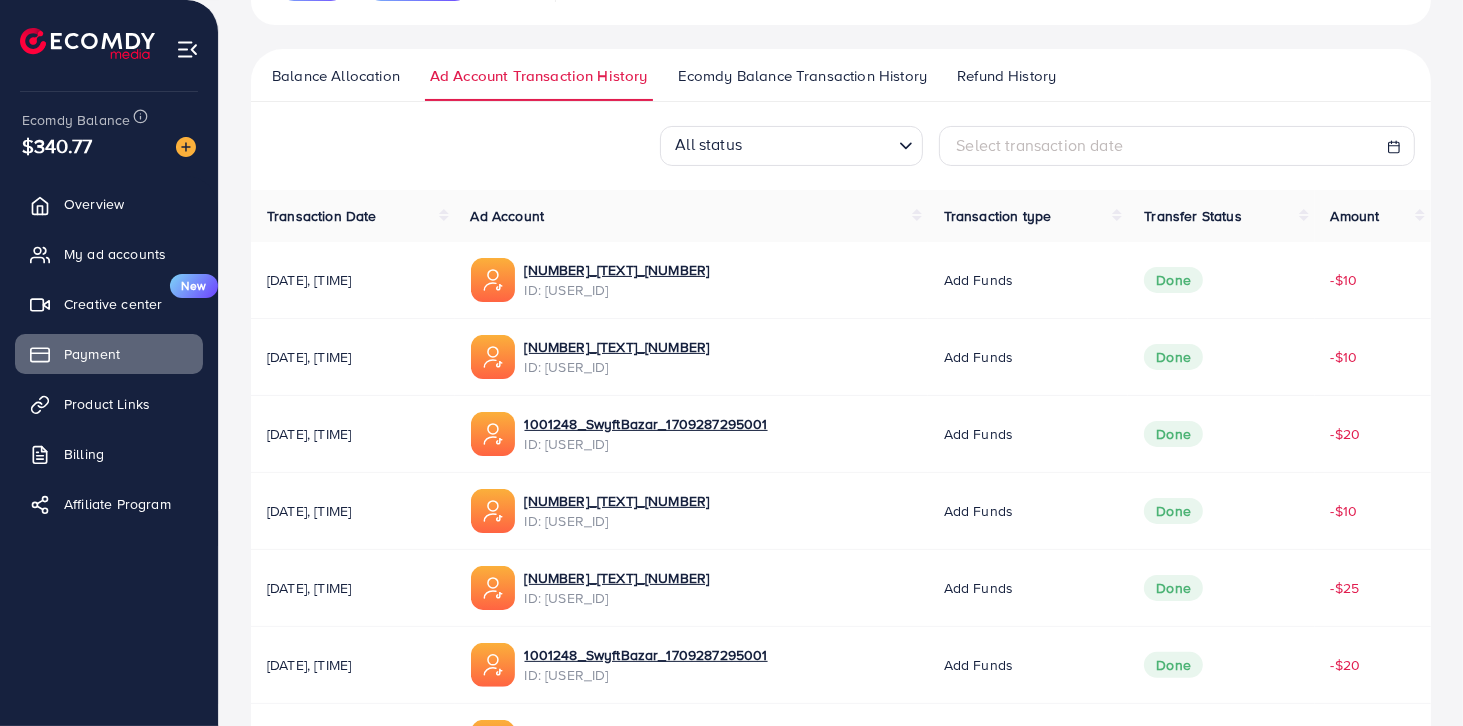 click on "Balance Allocation" at bounding box center [336, 83] 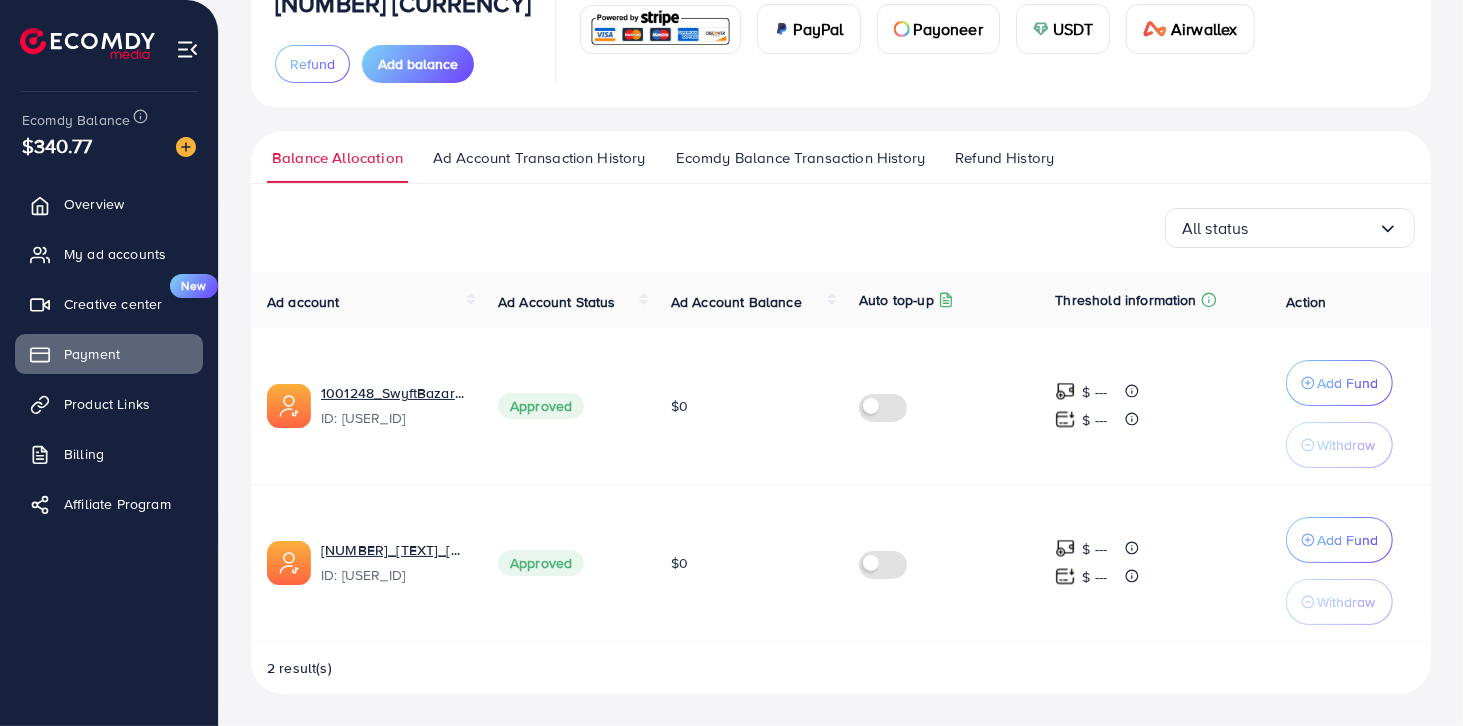 scroll, scrollTop: 0, scrollLeft: 0, axis: both 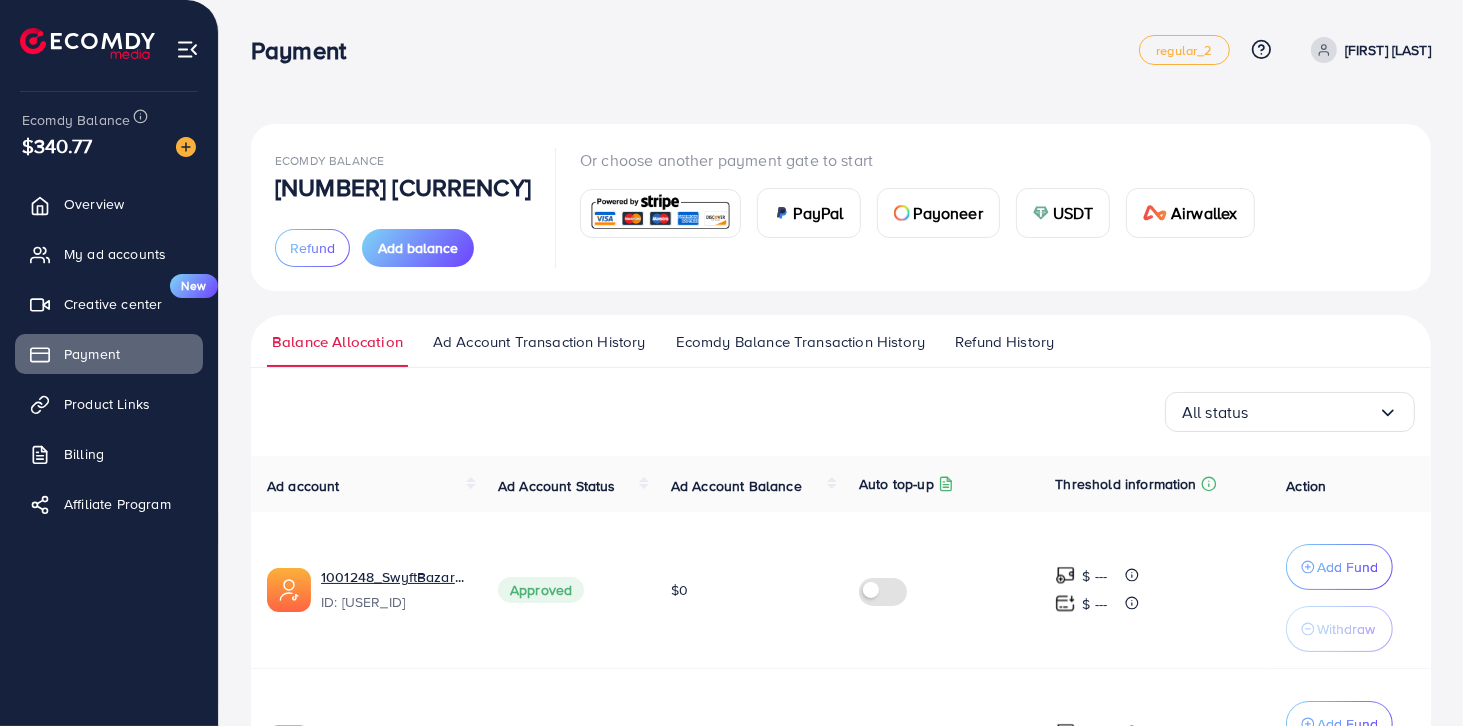 click on "Ecomdy Balance Transaction History" at bounding box center [800, 342] 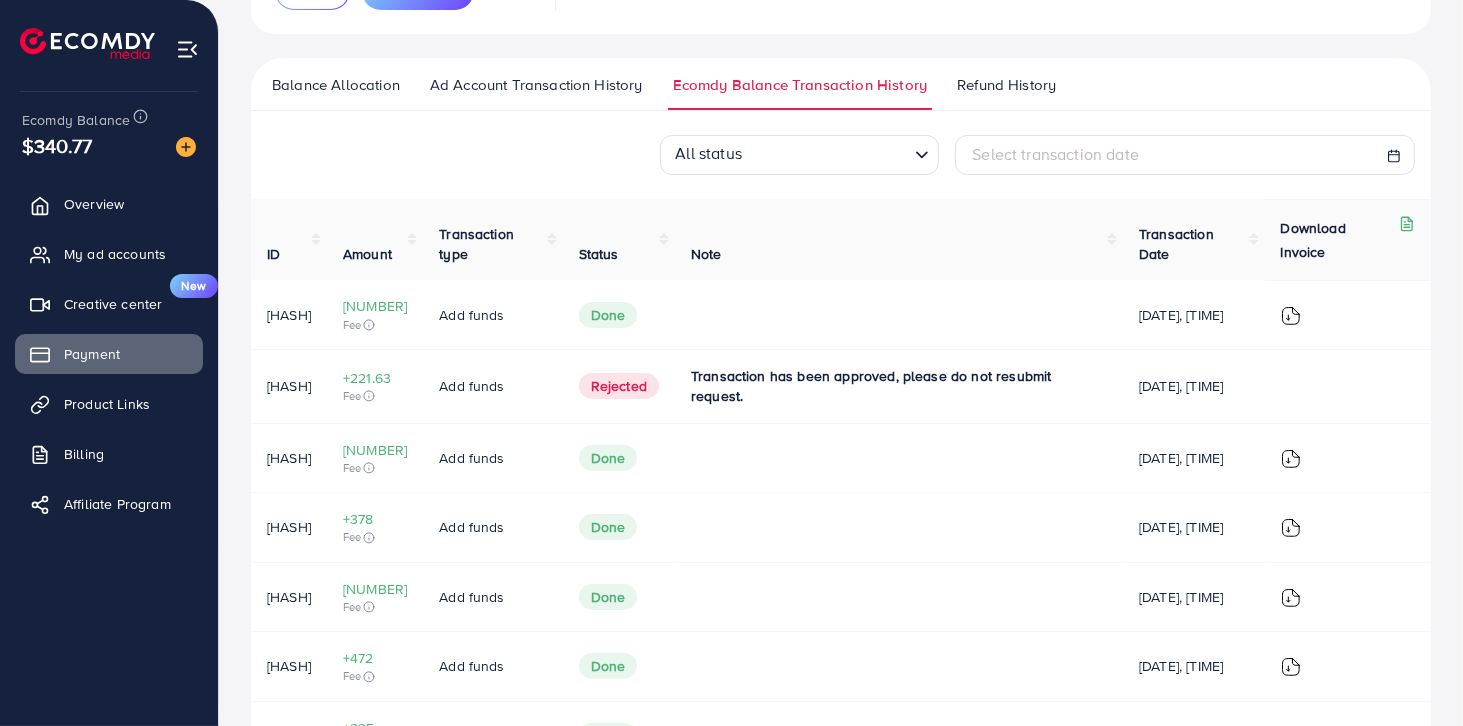 scroll, scrollTop: 266, scrollLeft: 0, axis: vertical 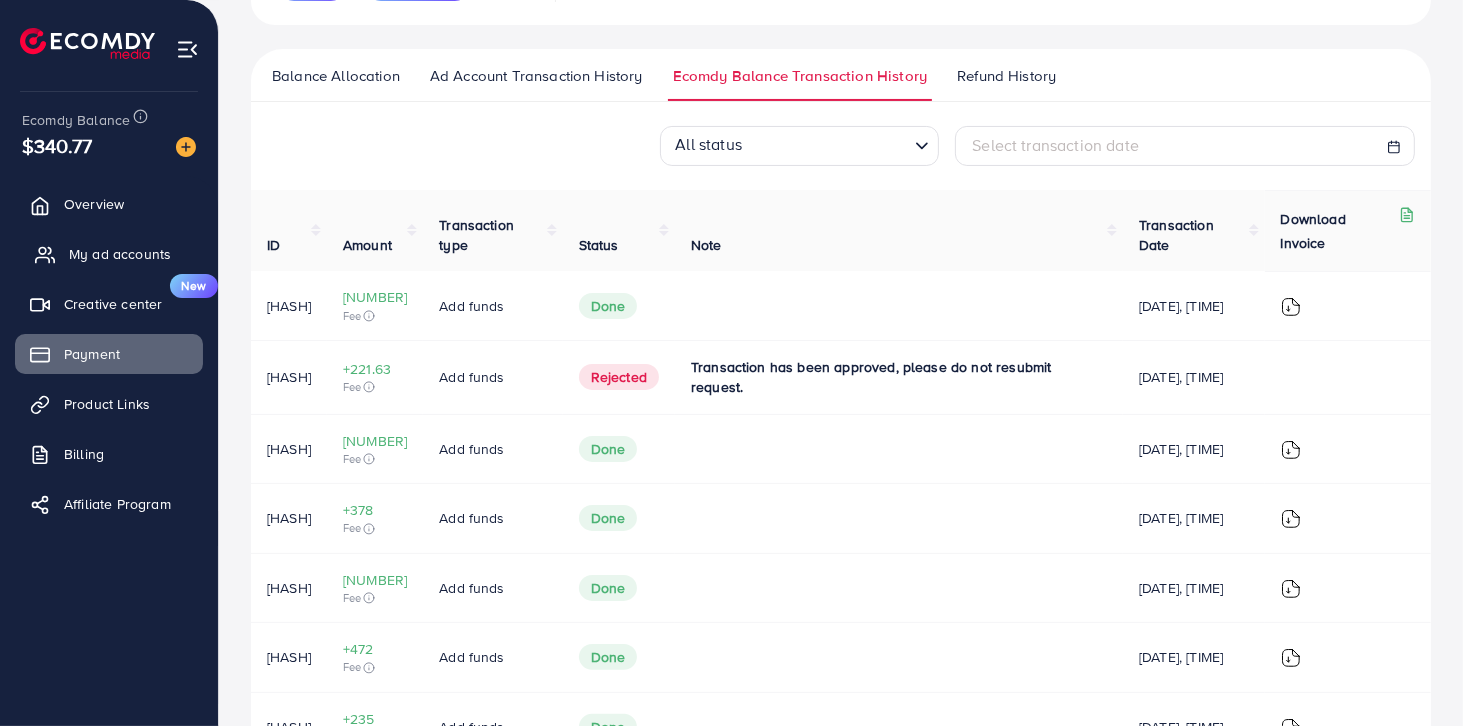 click on "My ad accounts" at bounding box center (120, 254) 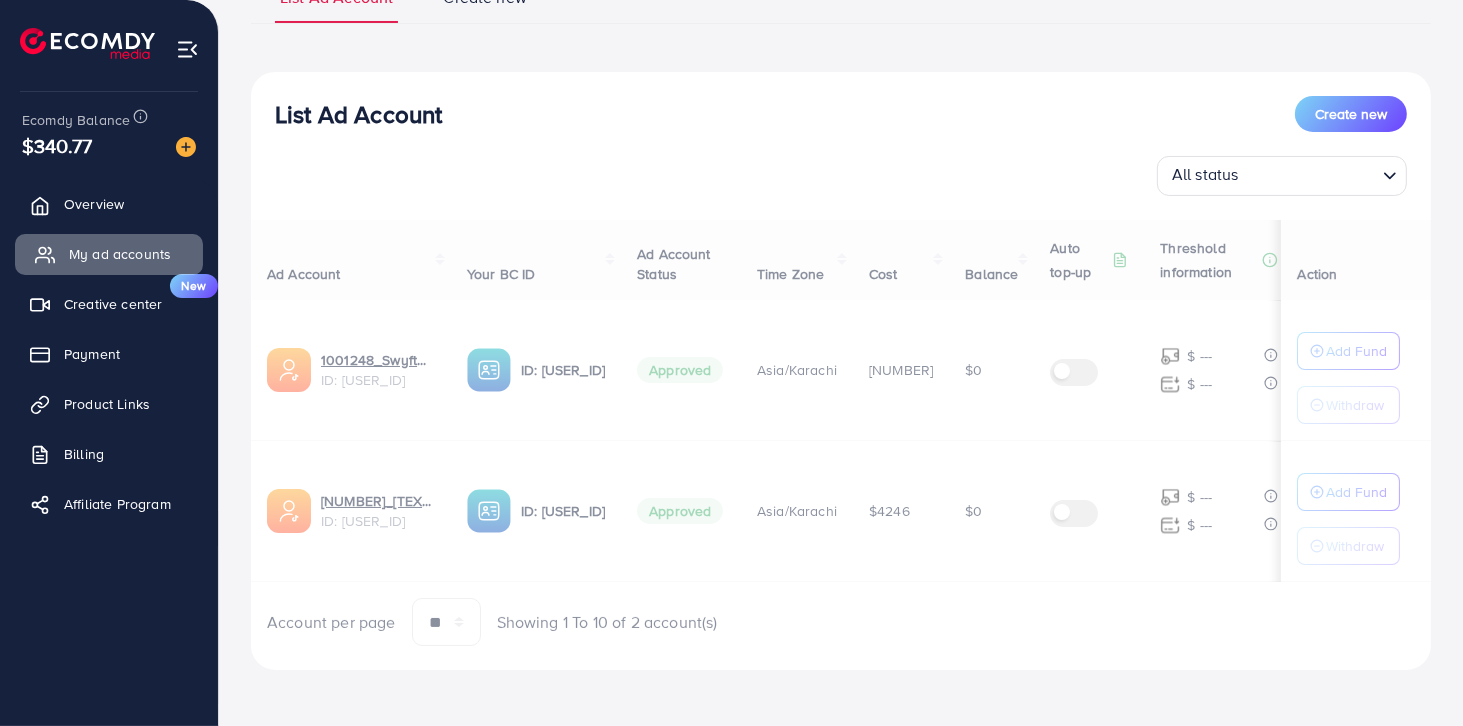 scroll, scrollTop: 0, scrollLeft: 0, axis: both 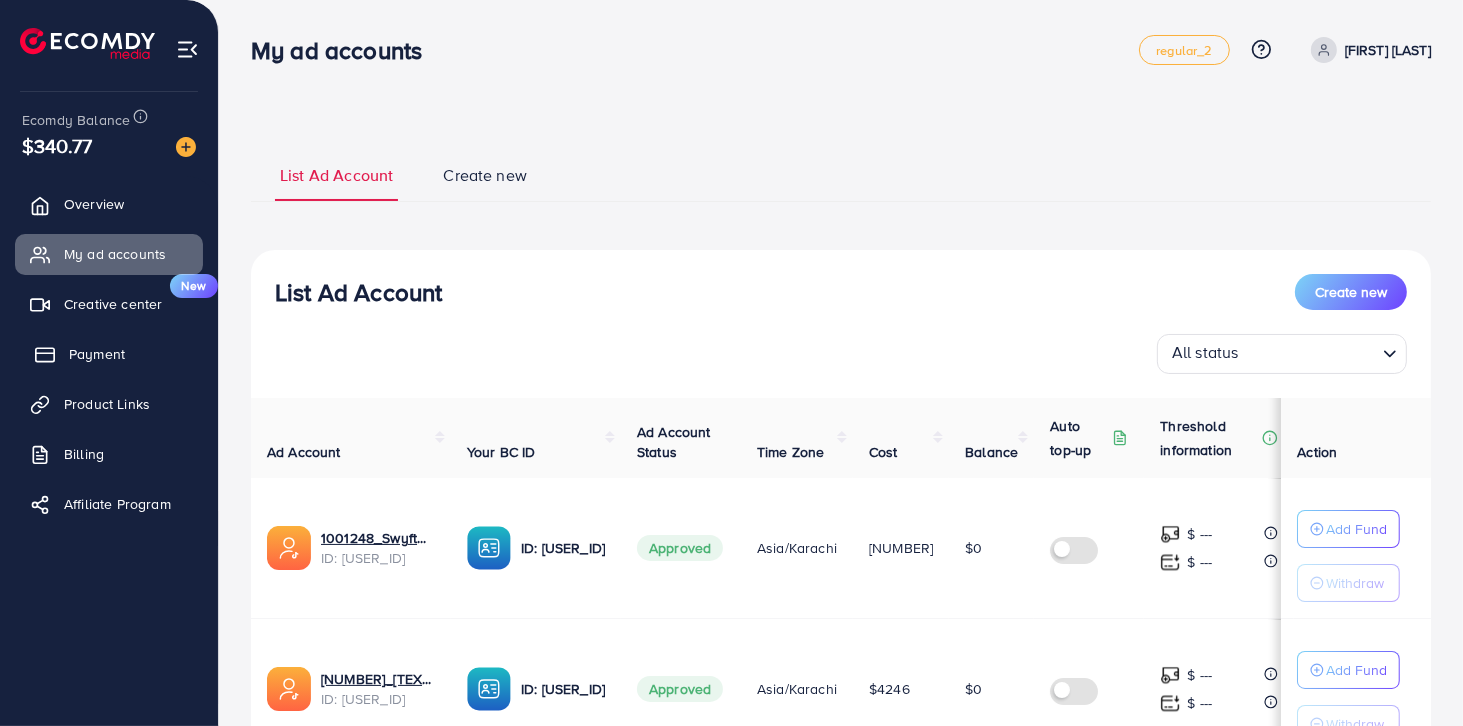 click on "Payment" at bounding box center [109, 354] 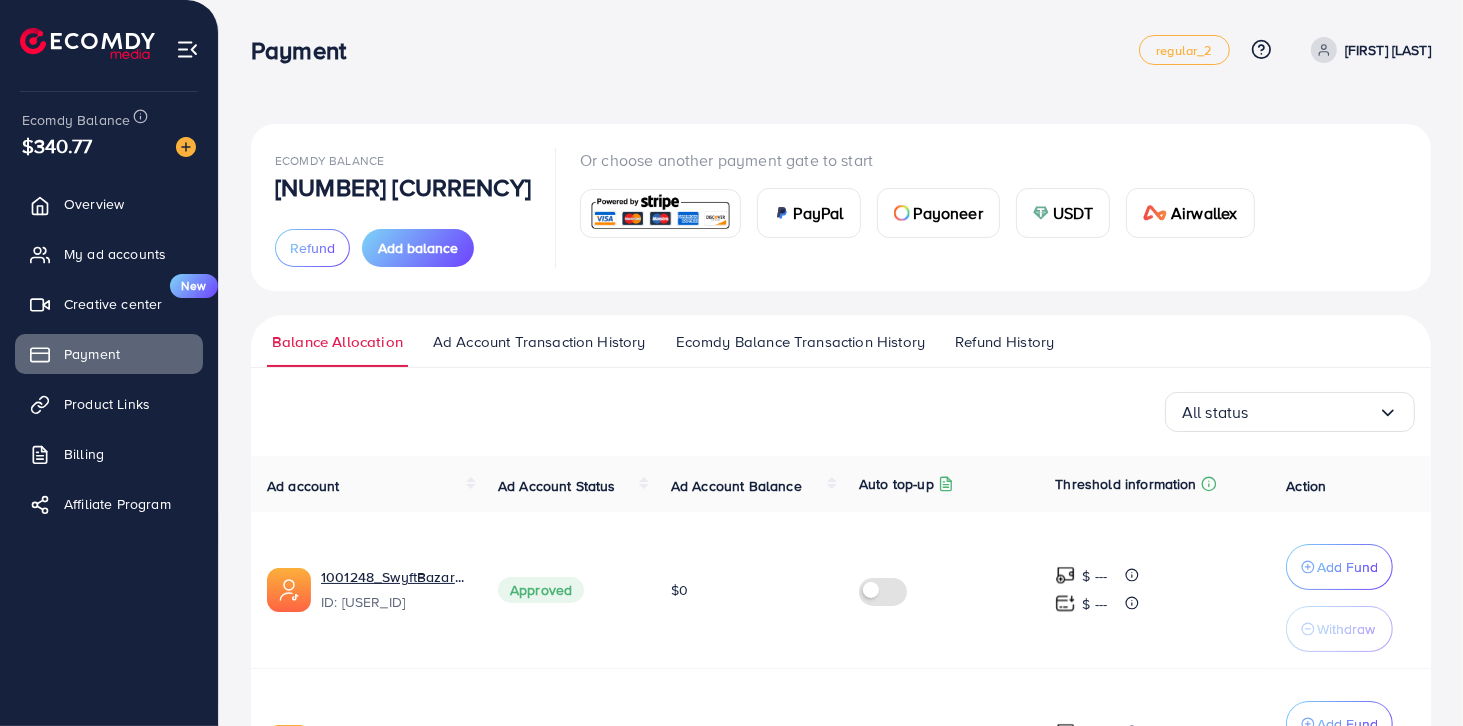 click on "Ecomdy Balance Transaction History" at bounding box center (800, 342) 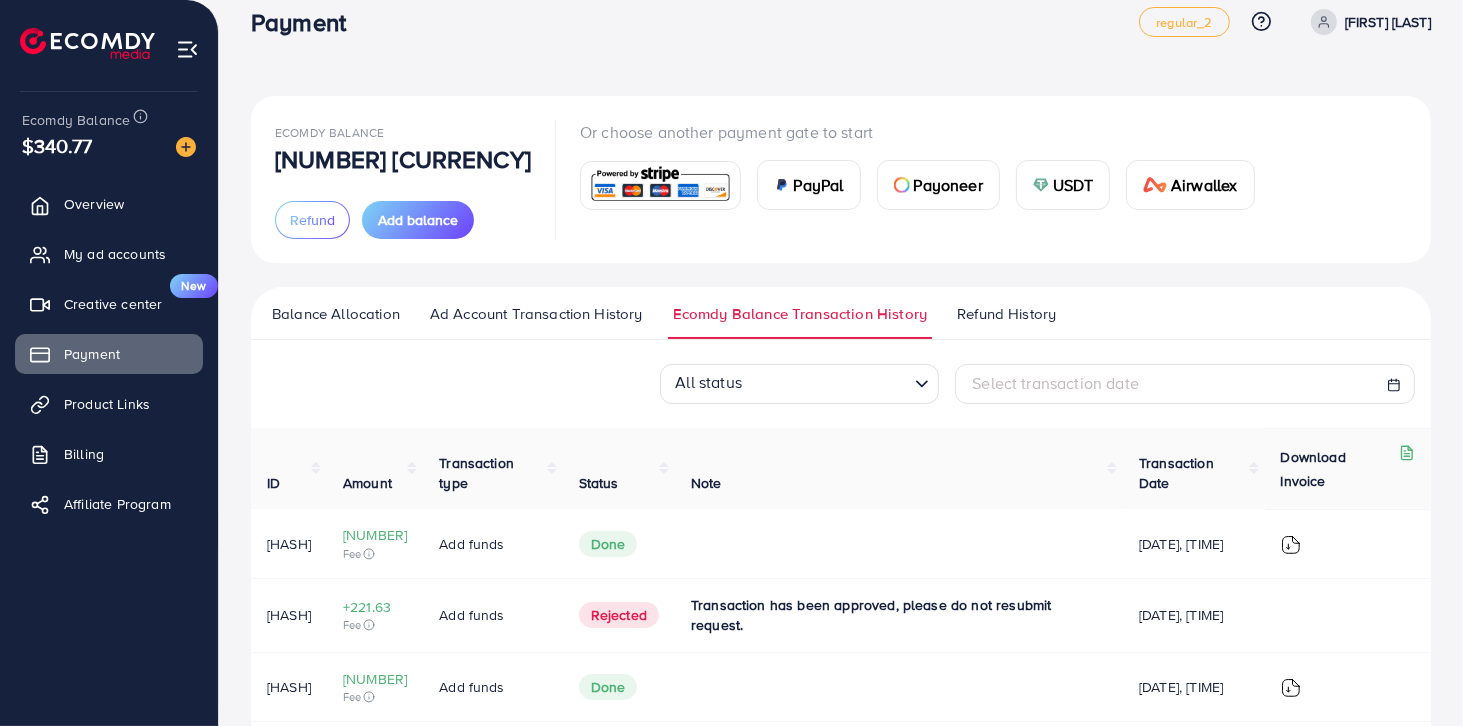 scroll, scrollTop: 0, scrollLeft: 0, axis: both 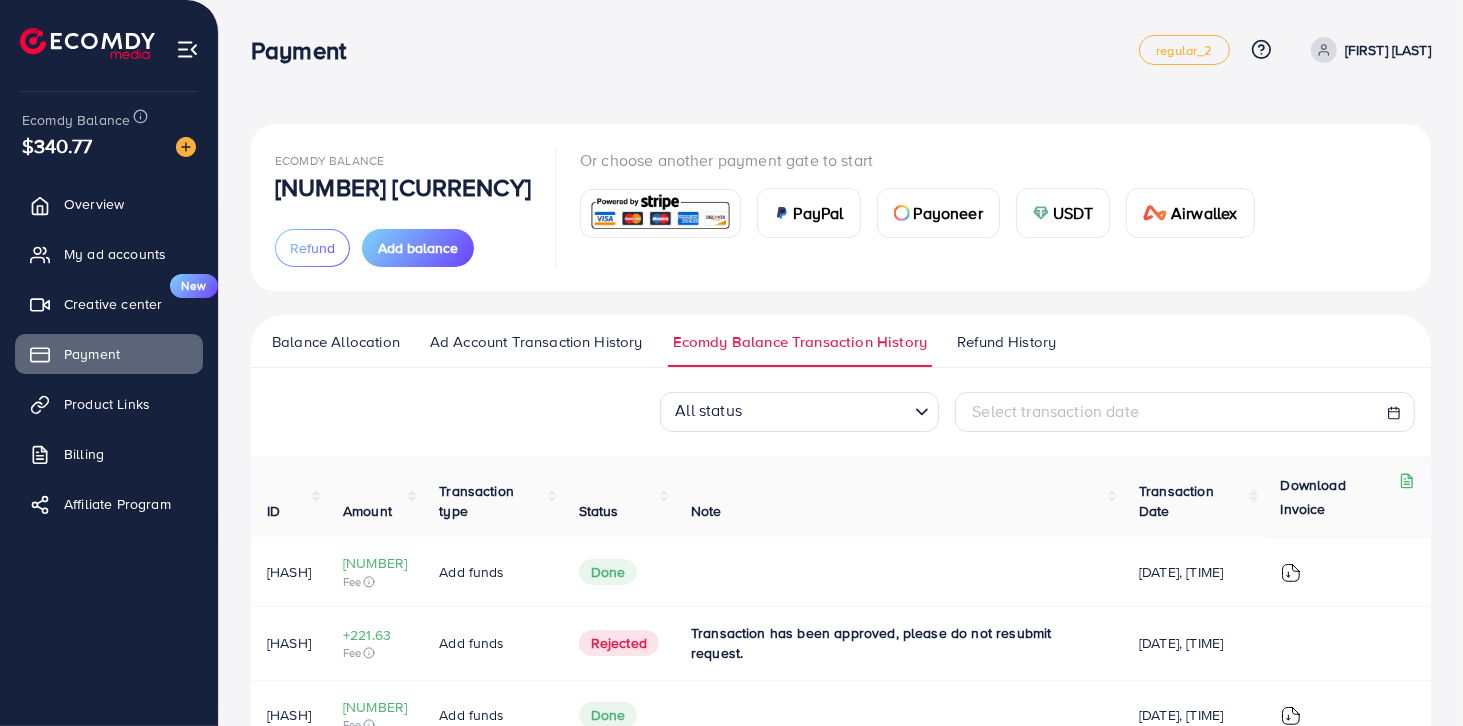 click on "Balance Allocation" at bounding box center (336, 342) 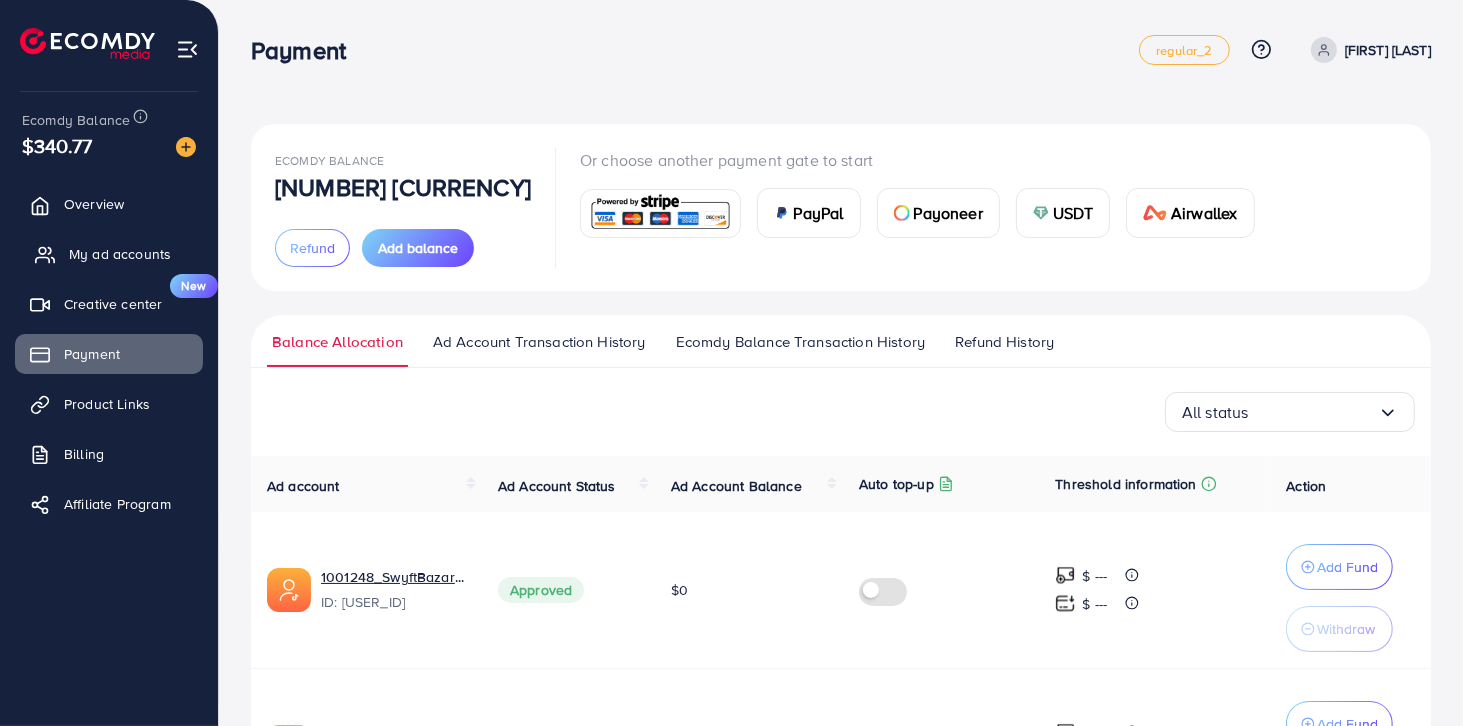 click on "My ad accounts" at bounding box center [120, 254] 